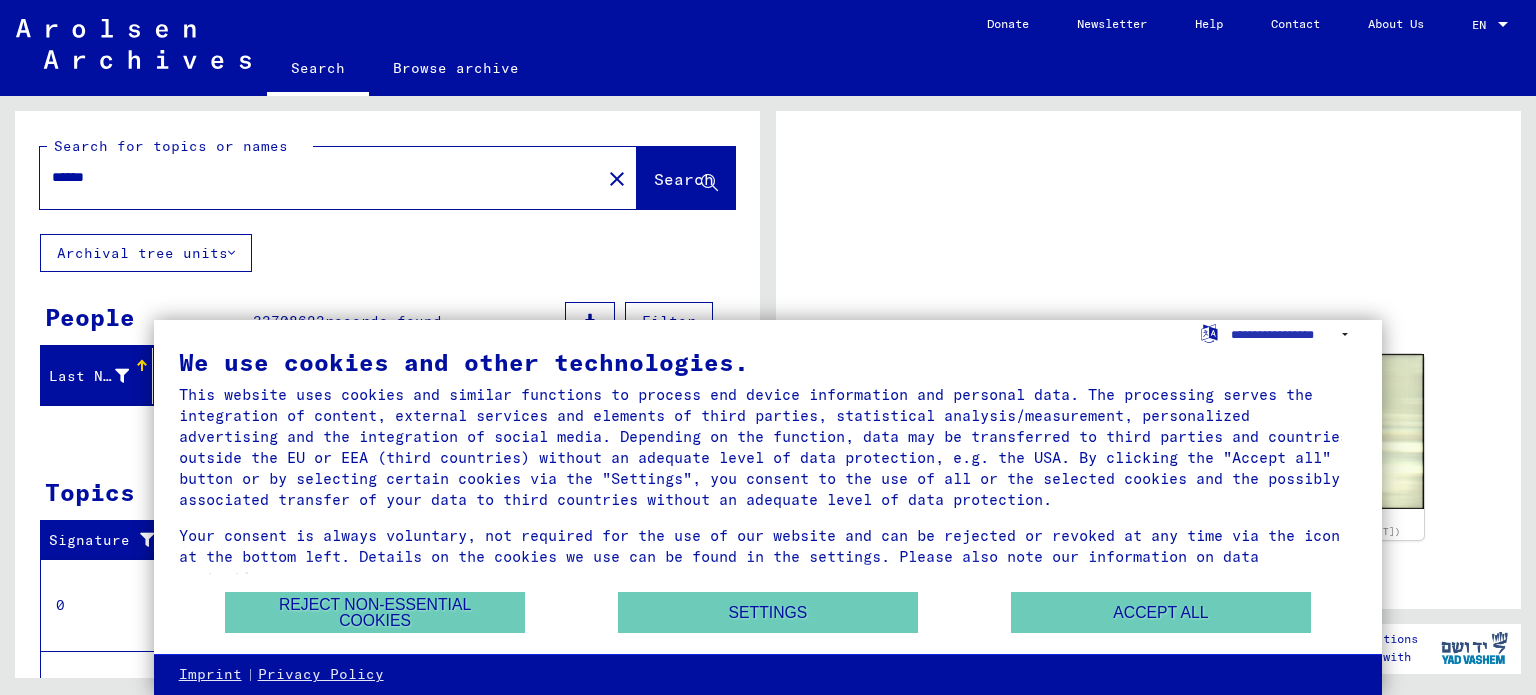 scroll, scrollTop: 0, scrollLeft: 0, axis: both 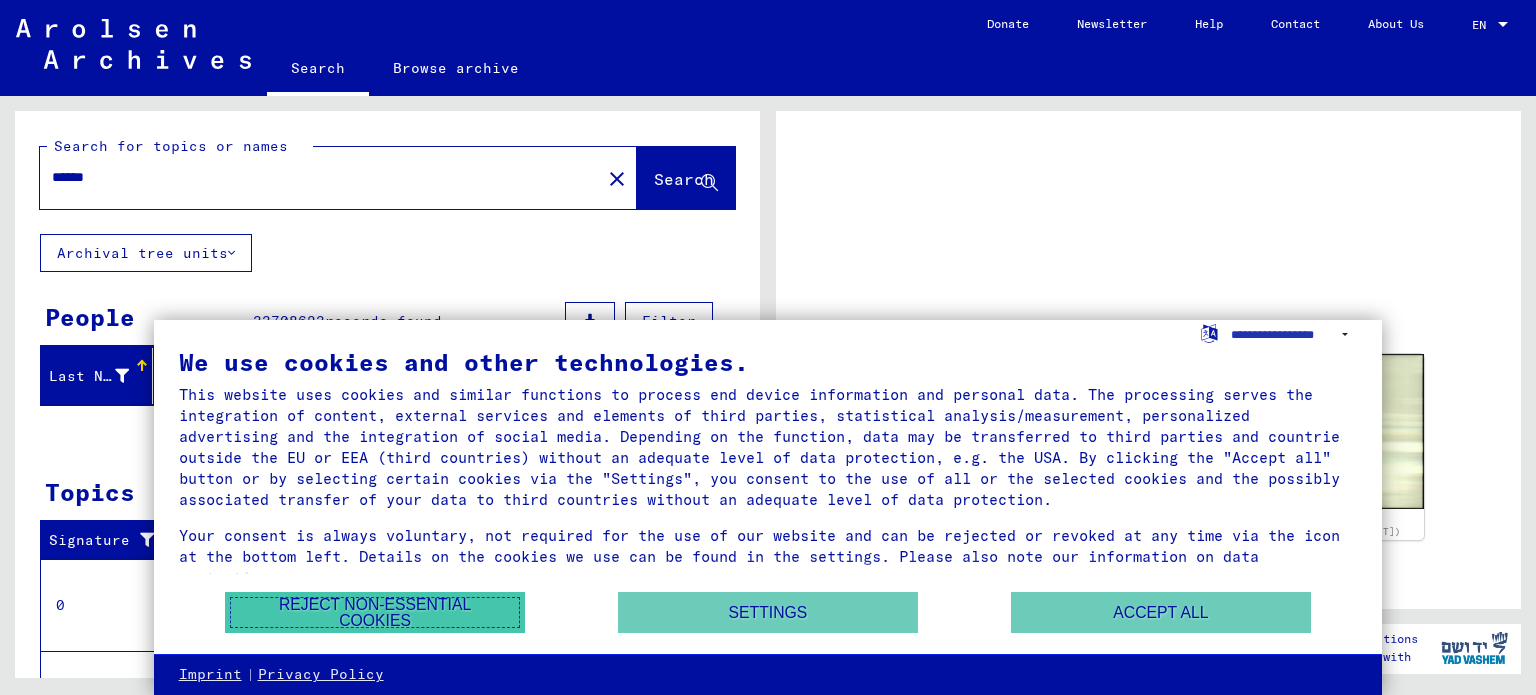 click on "Reject non-essential cookies" at bounding box center [375, 612] 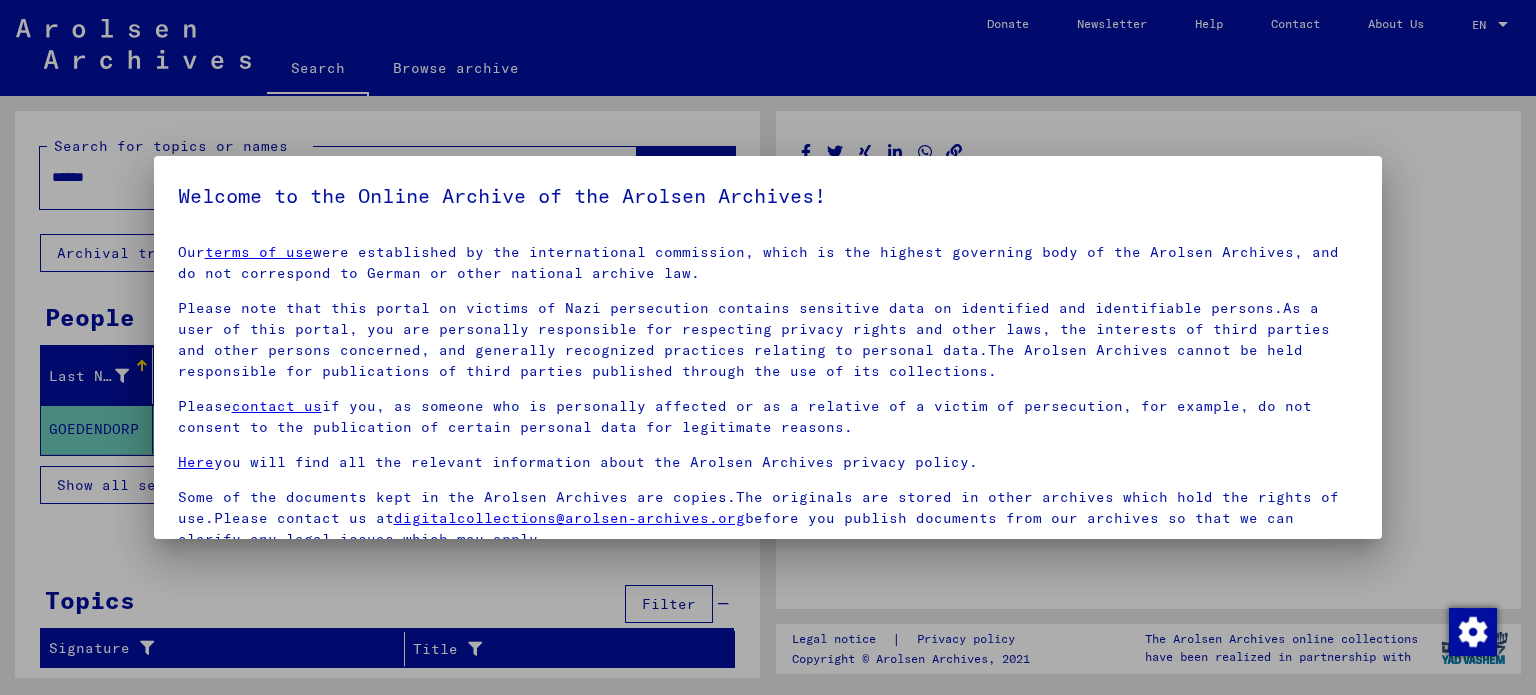scroll, scrollTop: 0, scrollLeft: 0, axis: both 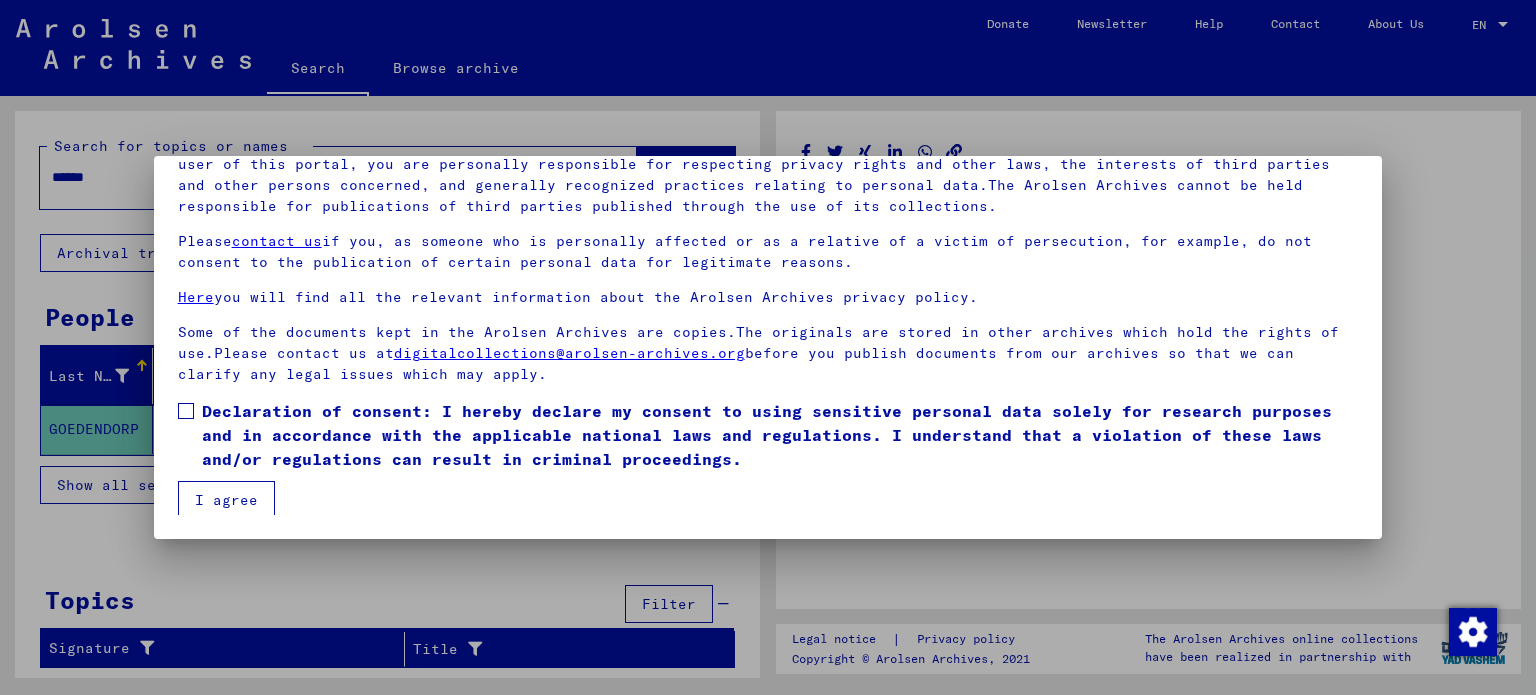 click at bounding box center [186, 411] 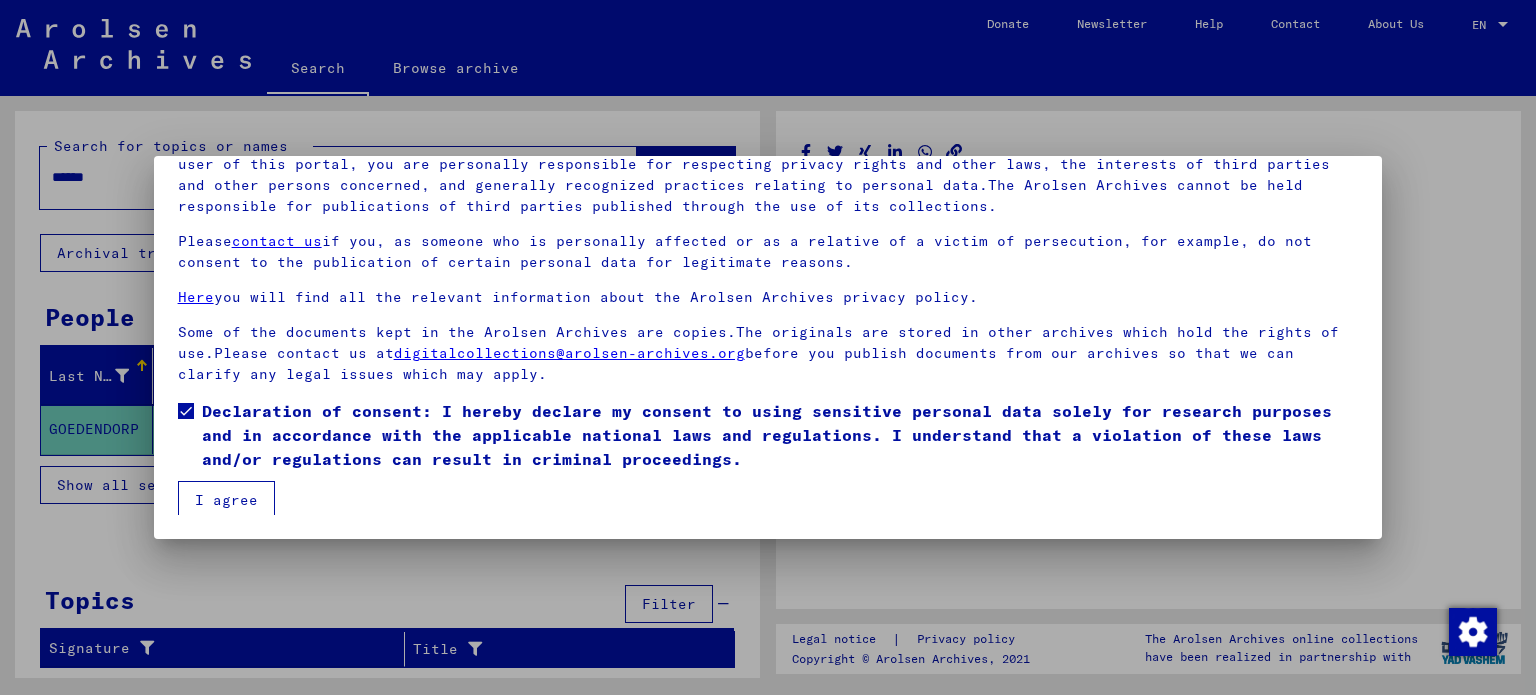 click on "I agree" at bounding box center (226, 500) 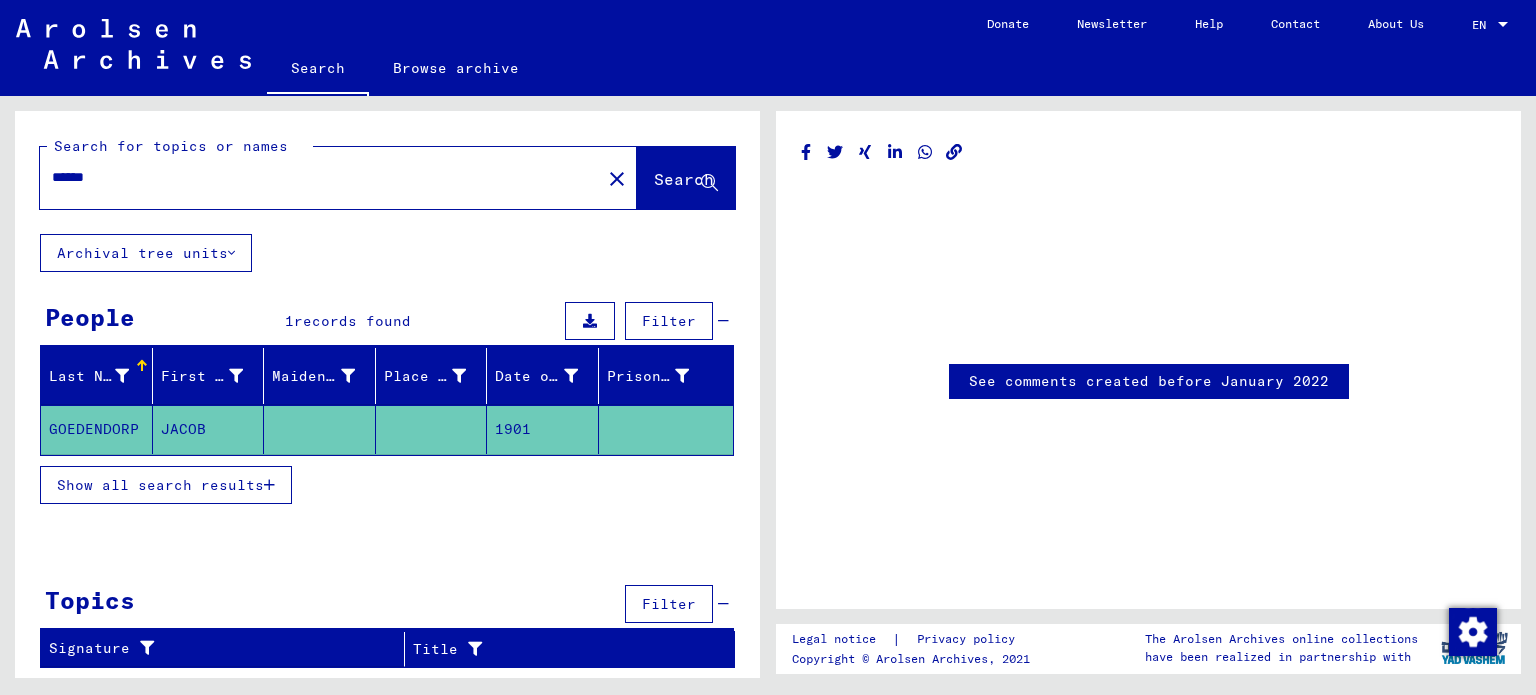 click on "******" at bounding box center (320, 177) 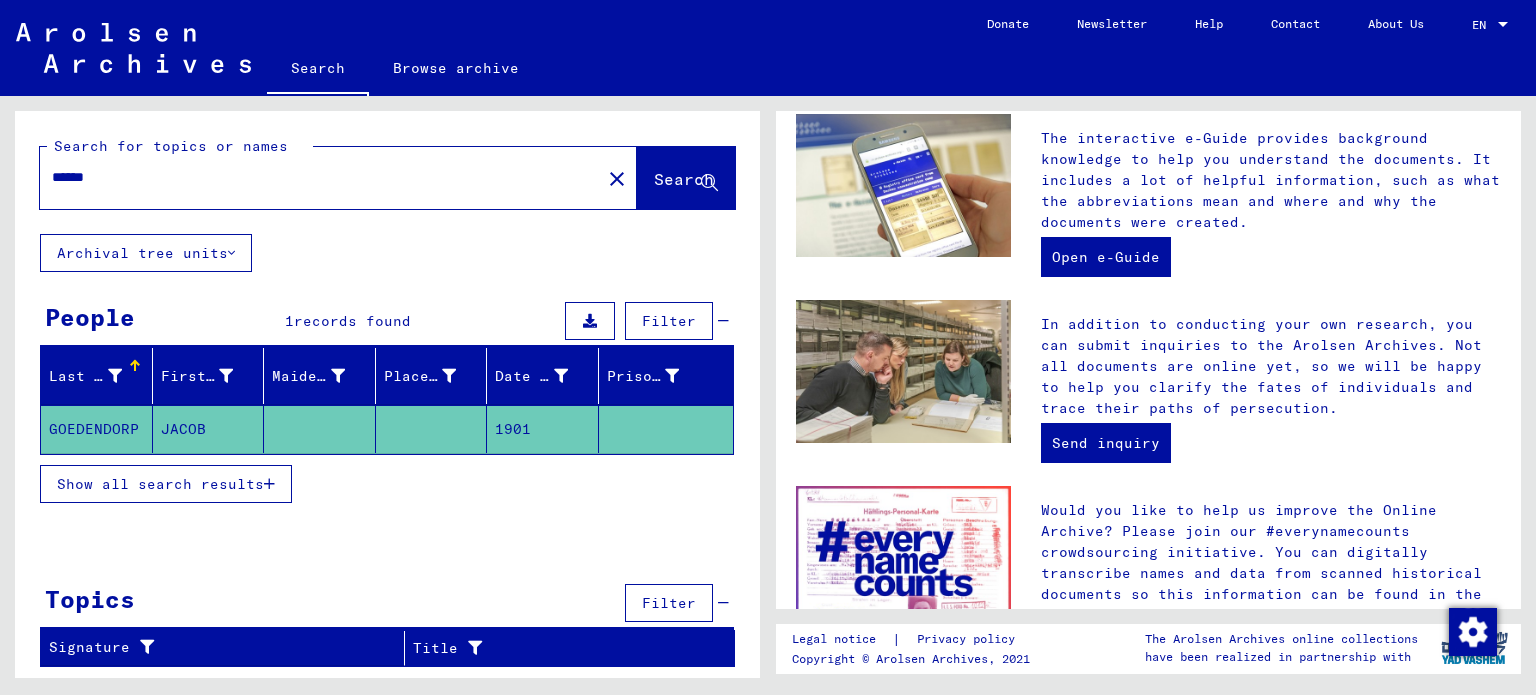 scroll, scrollTop: 753, scrollLeft: 0, axis: vertical 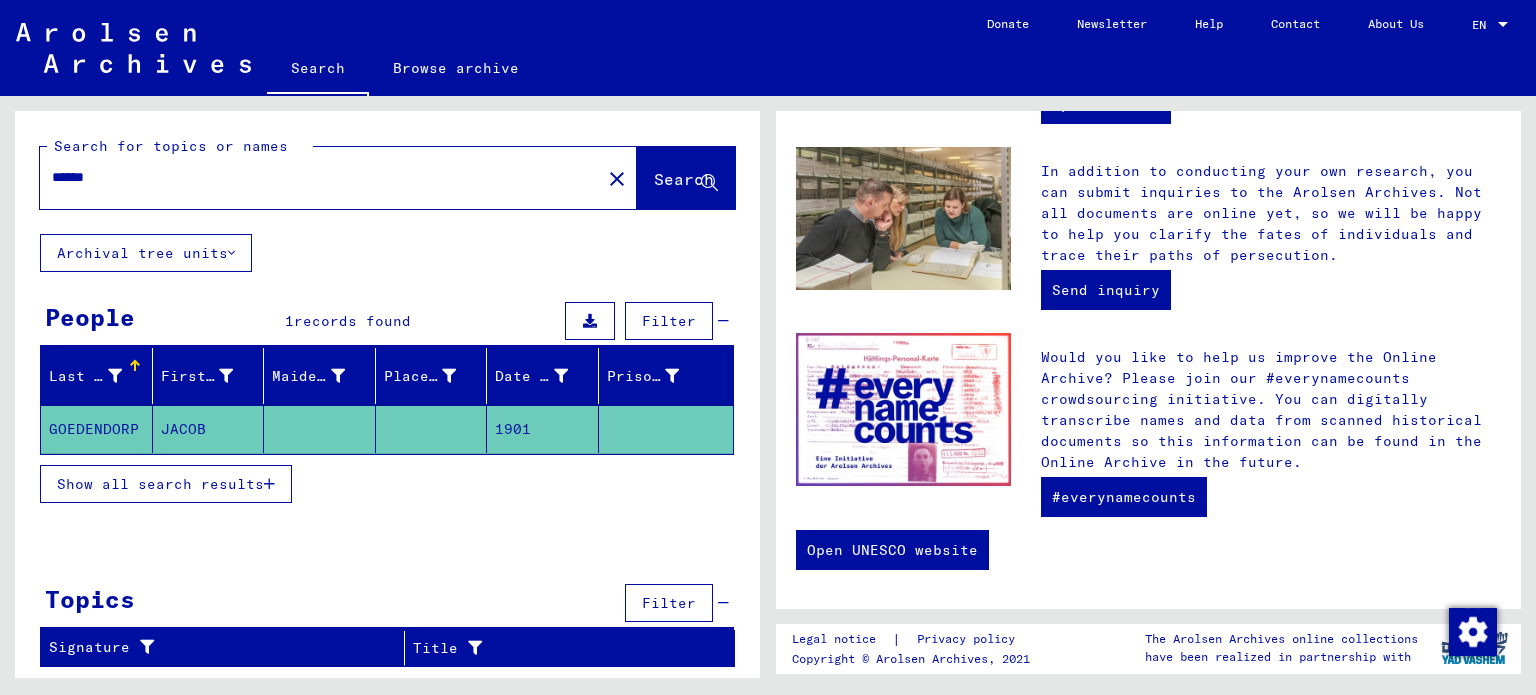 click on "******" at bounding box center [314, 177] 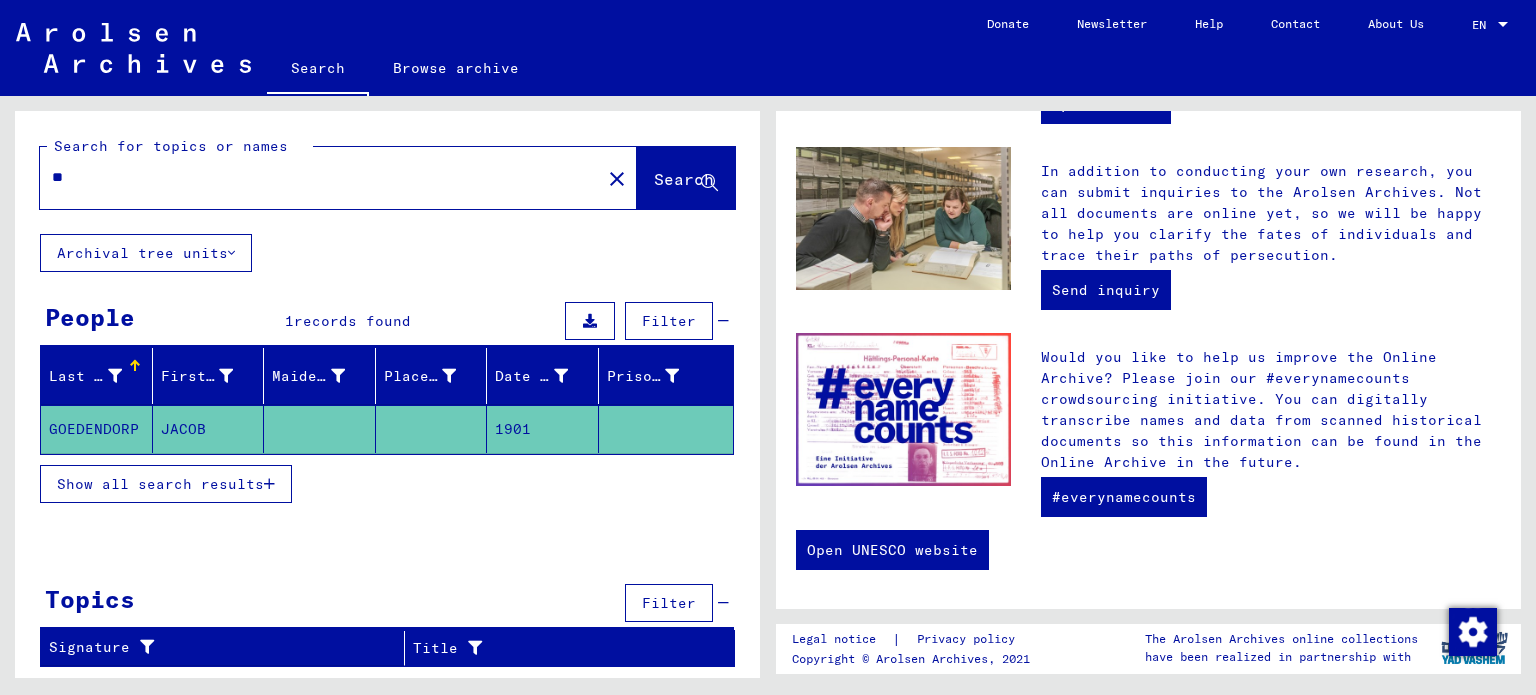 type on "*" 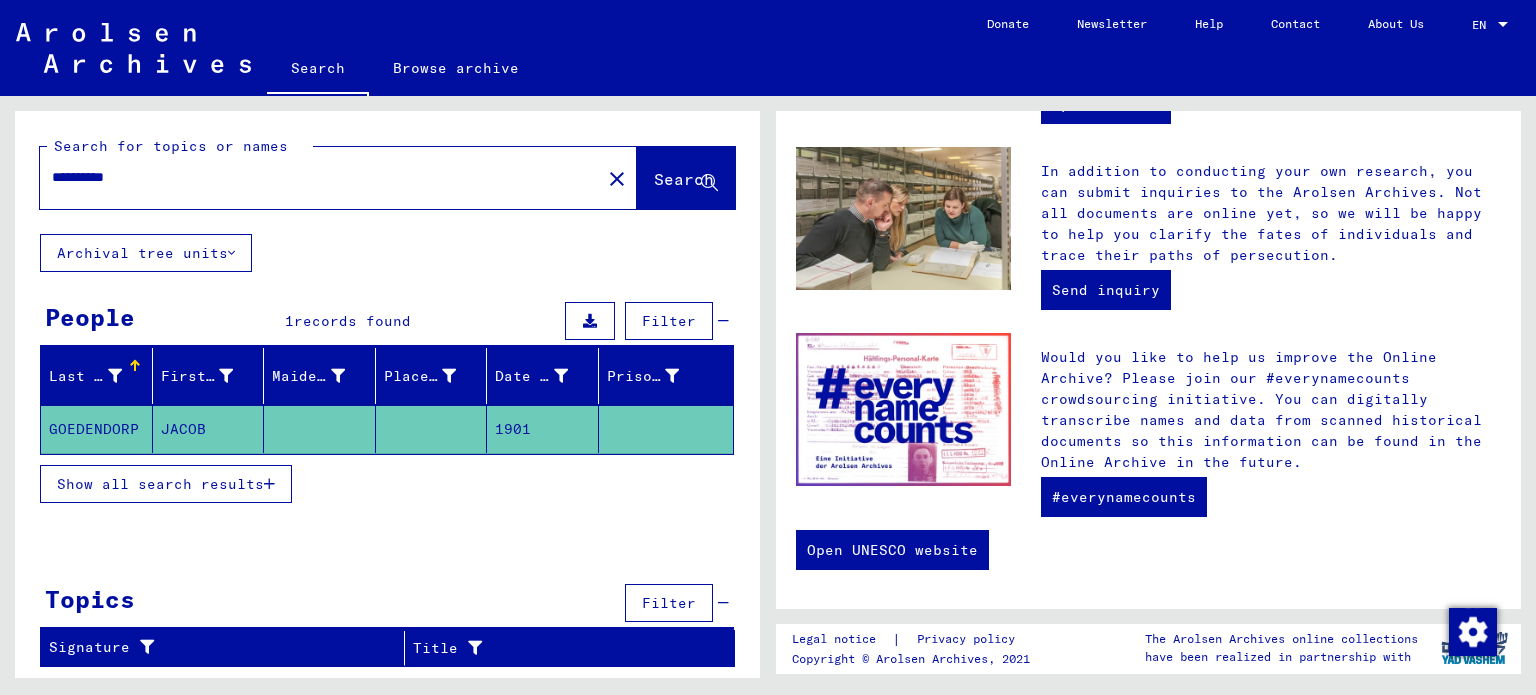 type on "**********" 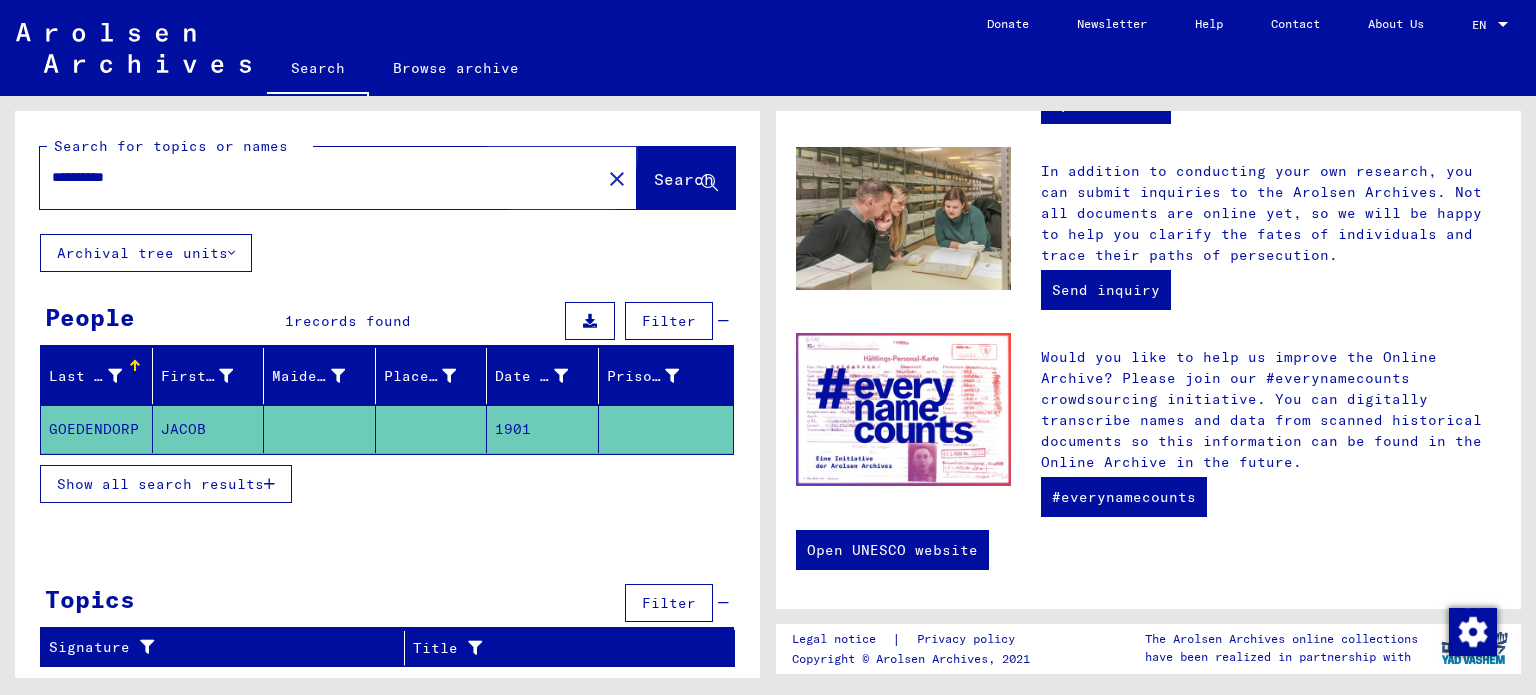 click on "Search" 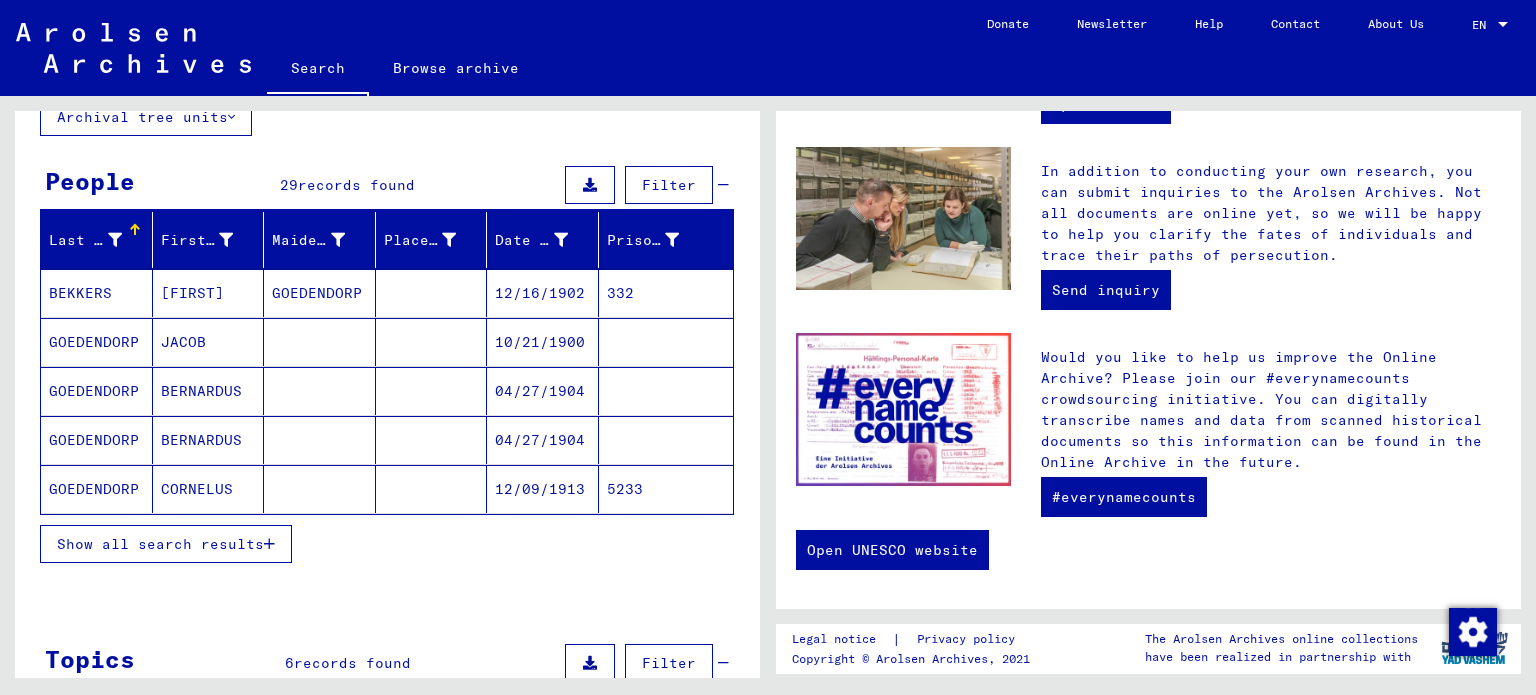 scroll, scrollTop: 0, scrollLeft: 0, axis: both 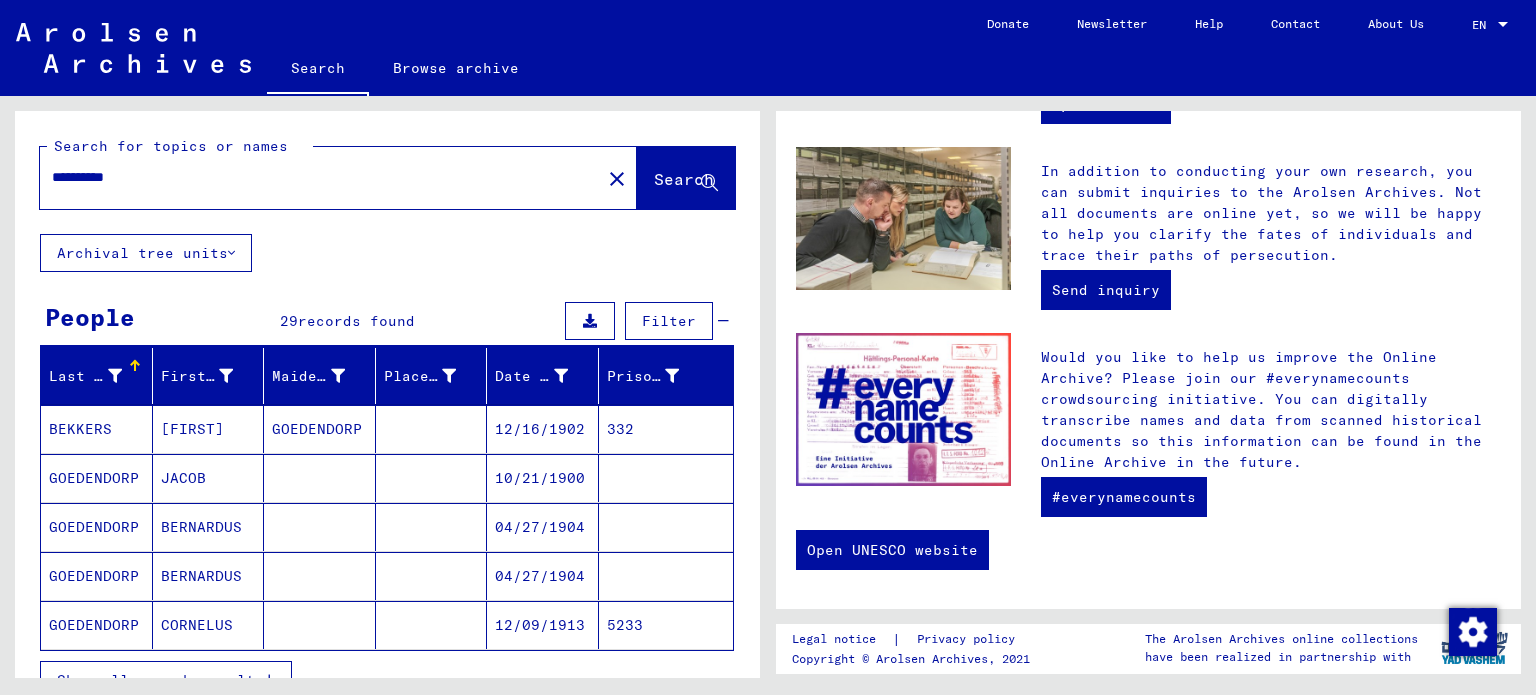 click at bounding box center (590, 321) 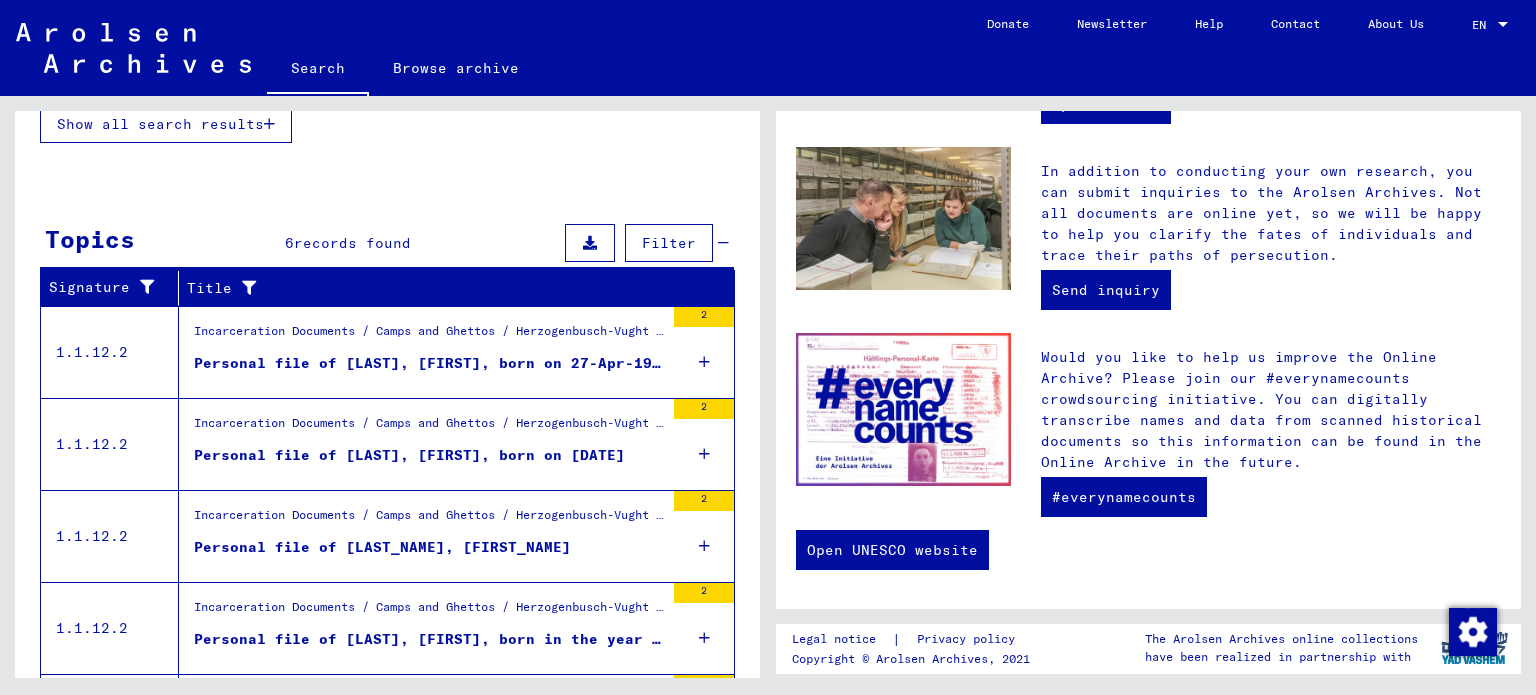 scroll, scrollTop: 550, scrollLeft: 0, axis: vertical 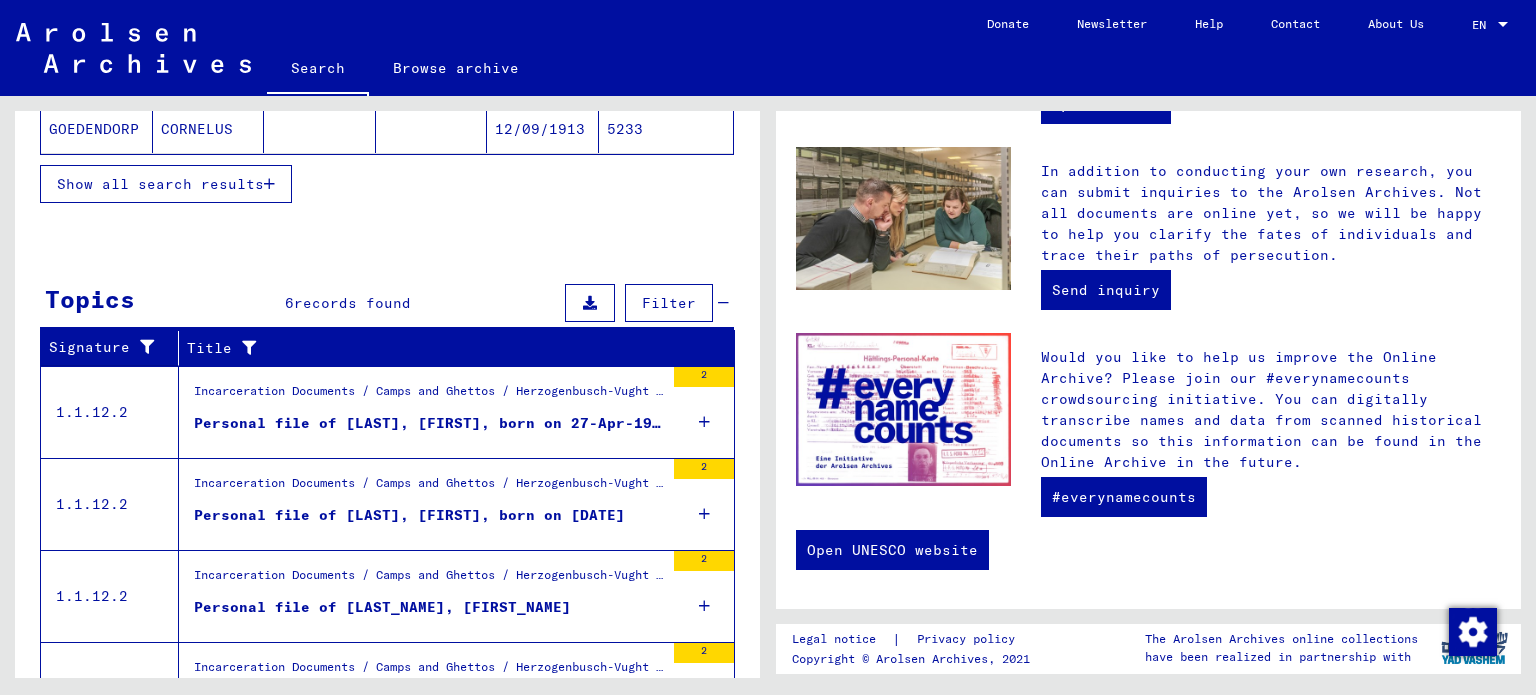 click at bounding box center [590, 303] 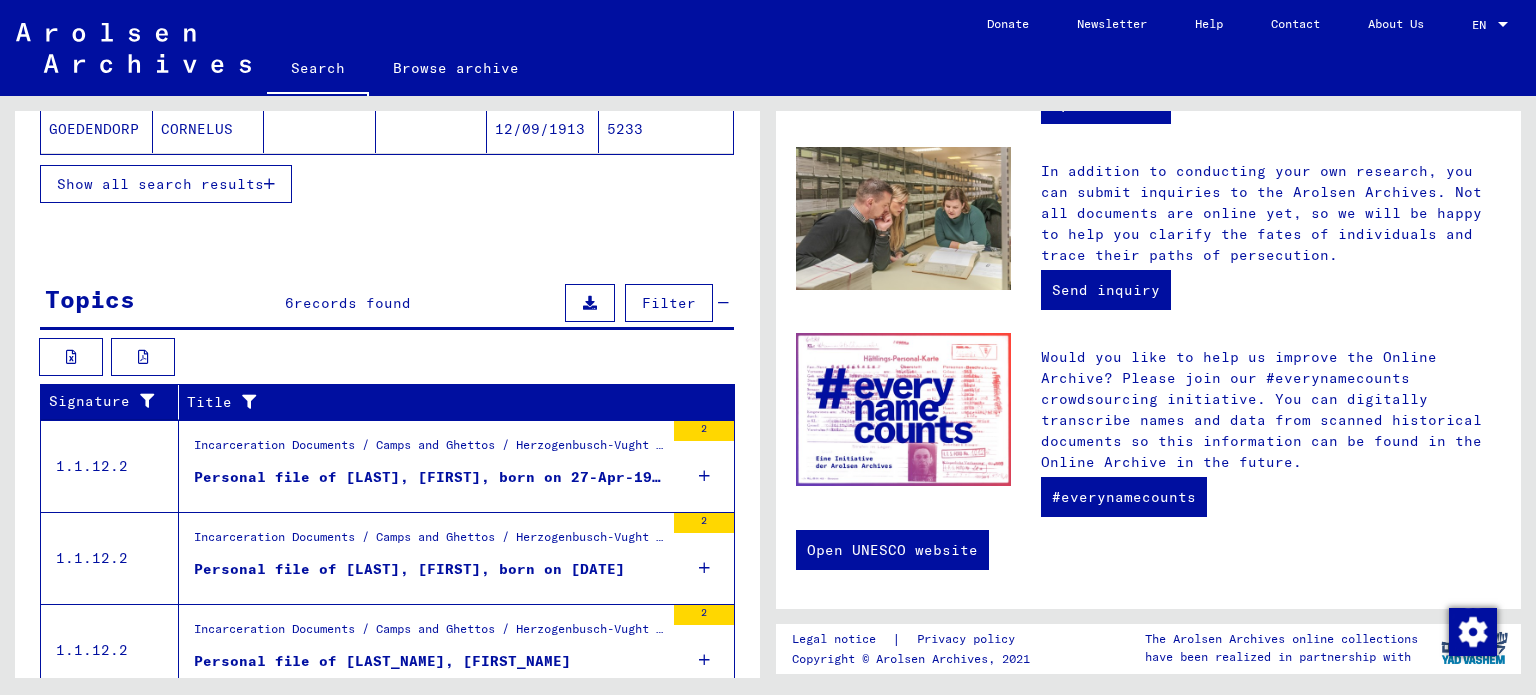 click at bounding box center [590, 303] 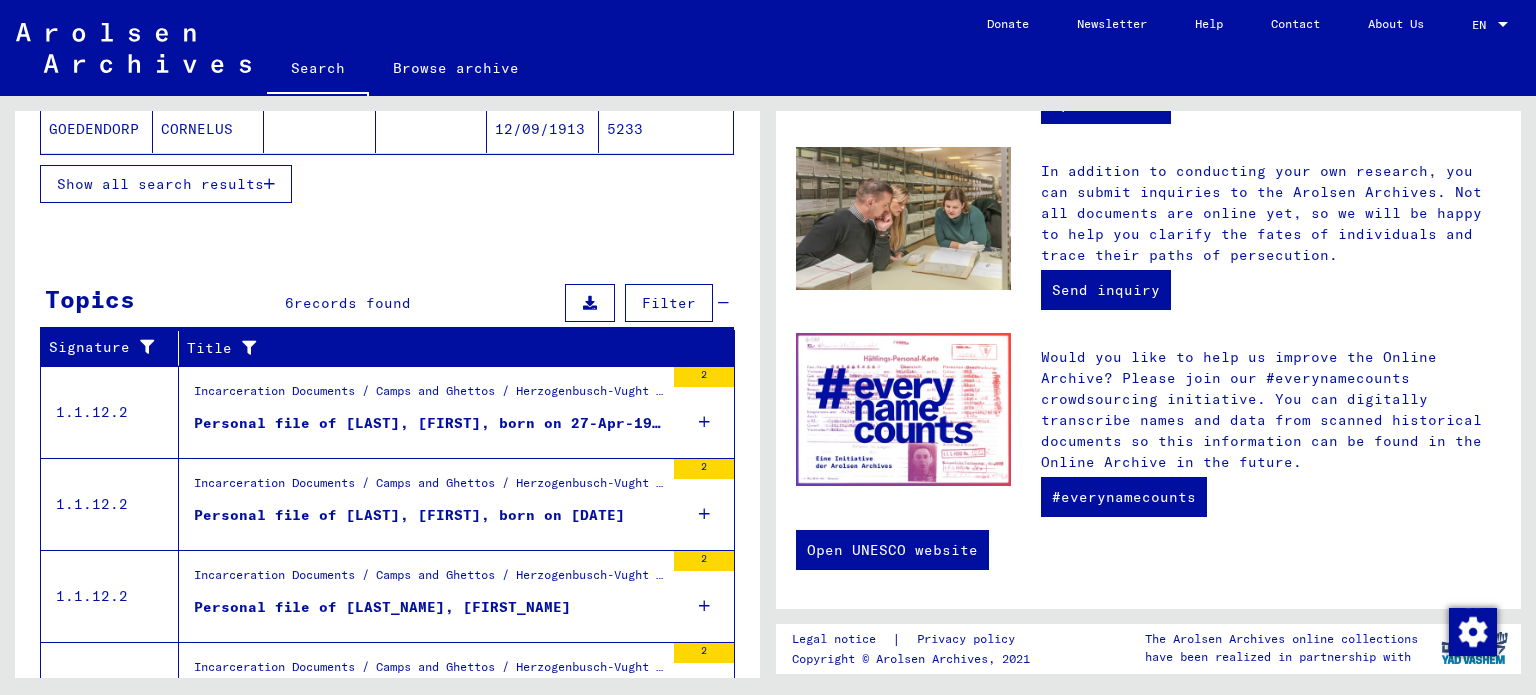 click at bounding box center [590, 303] 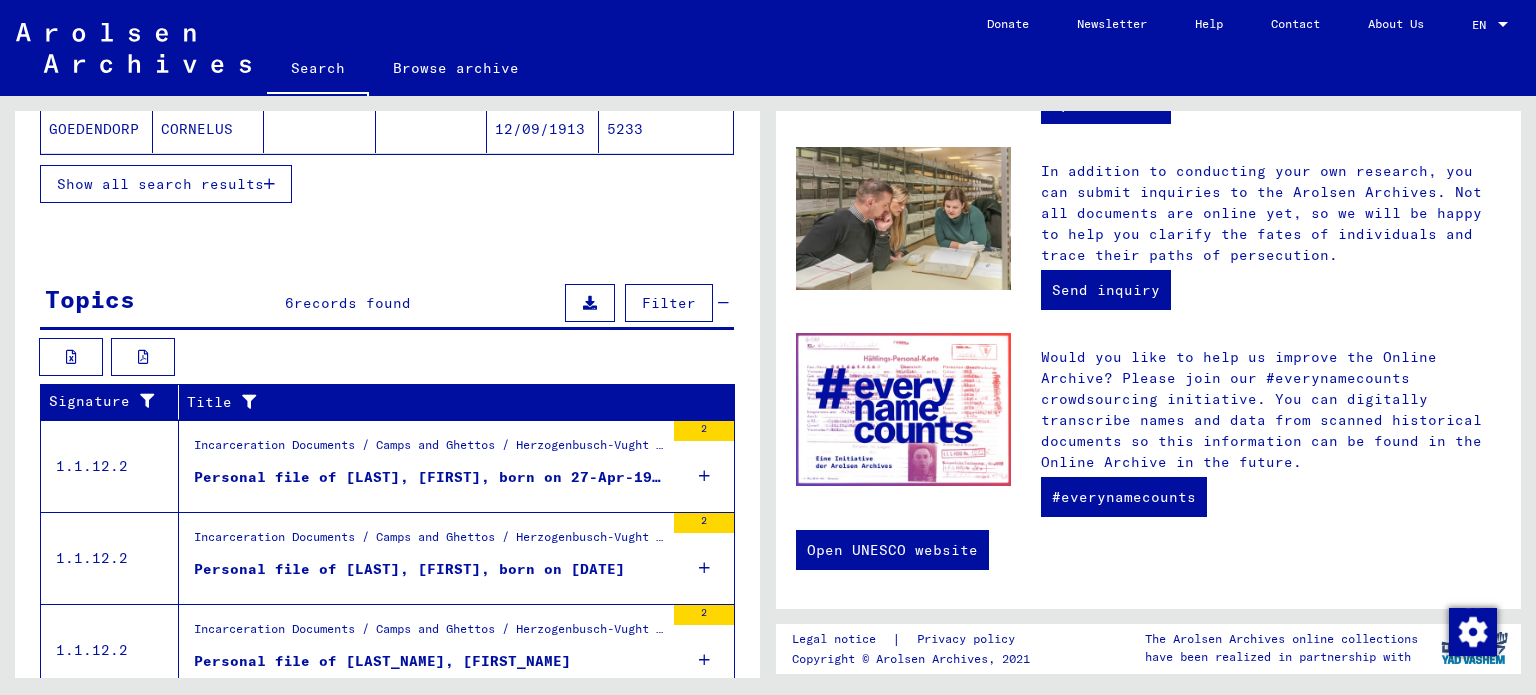 click at bounding box center (590, 303) 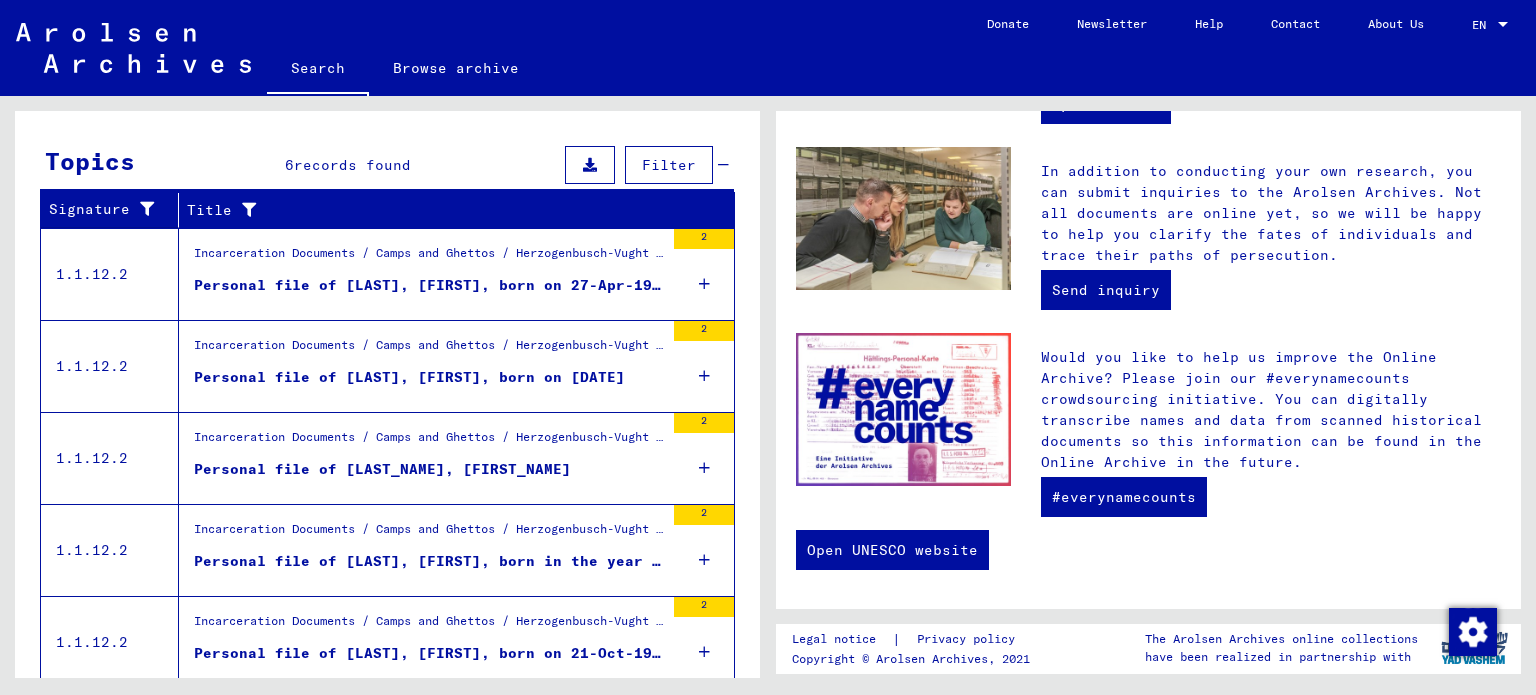 scroll, scrollTop: 750, scrollLeft: 0, axis: vertical 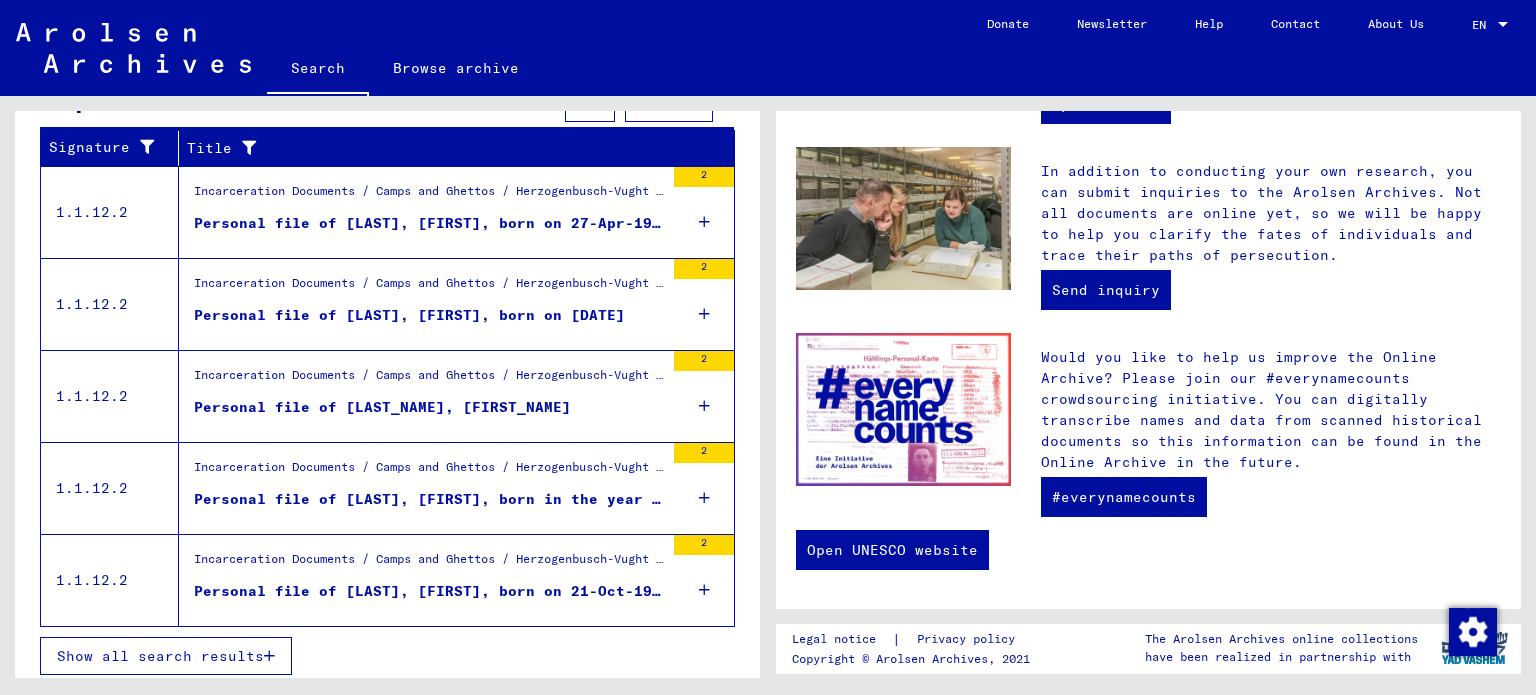 click on "Show all search results" at bounding box center (160, 656) 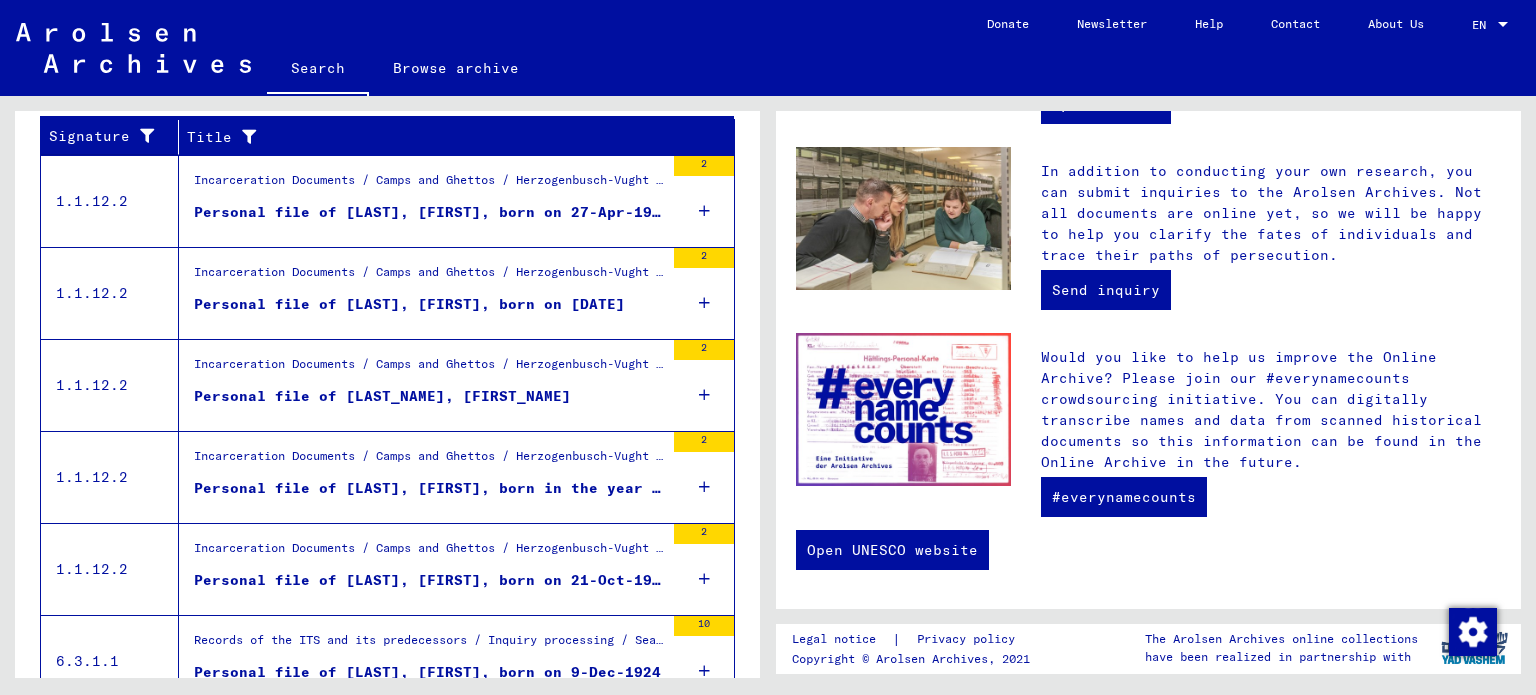 scroll, scrollTop: 0, scrollLeft: 0, axis: both 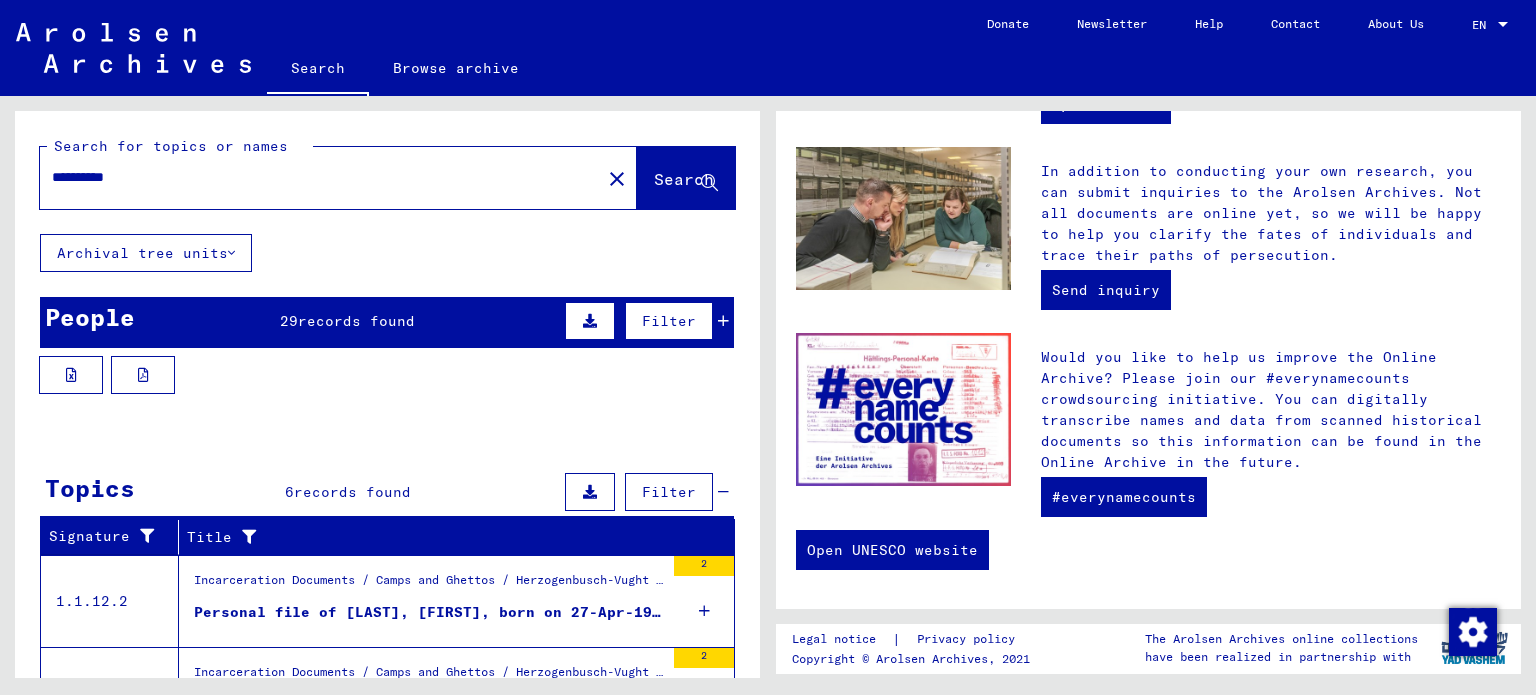 click at bounding box center [590, 321] 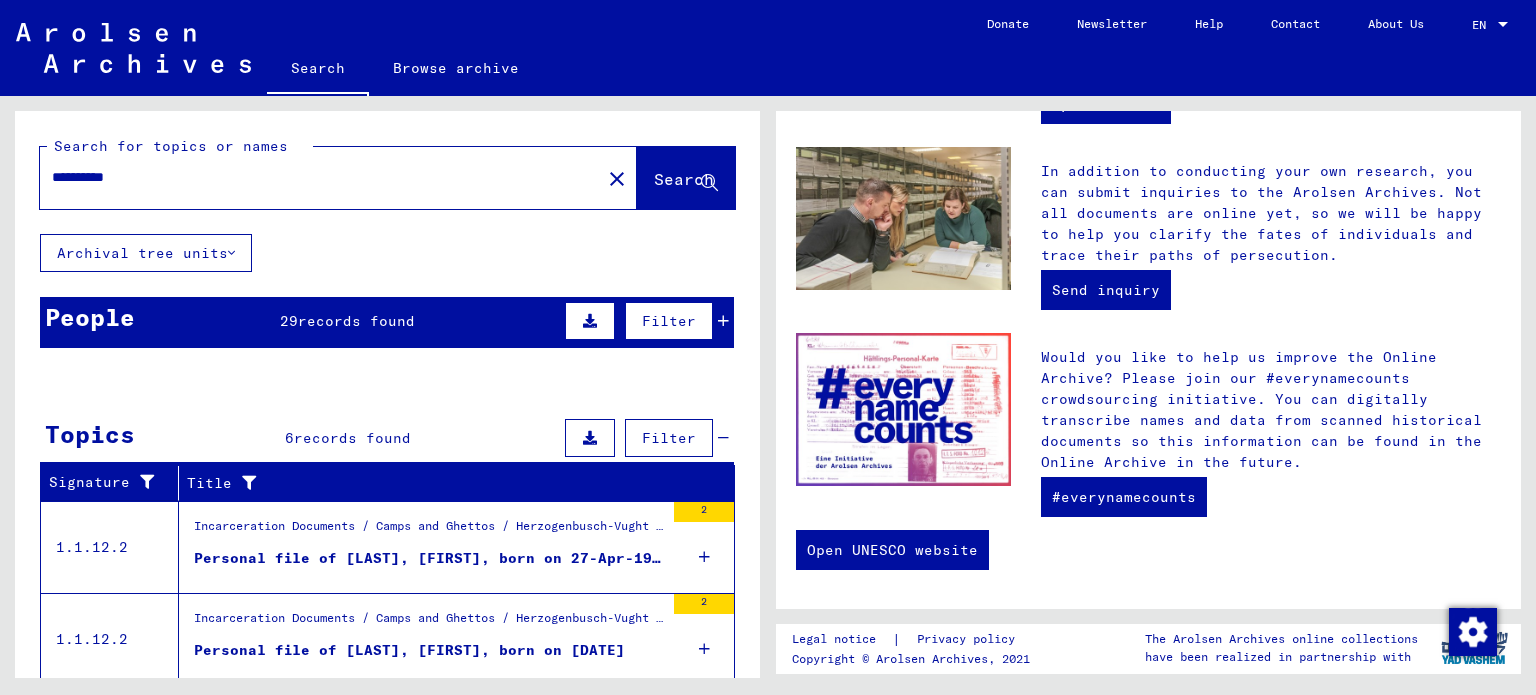 click on "records found" at bounding box center [356, 321] 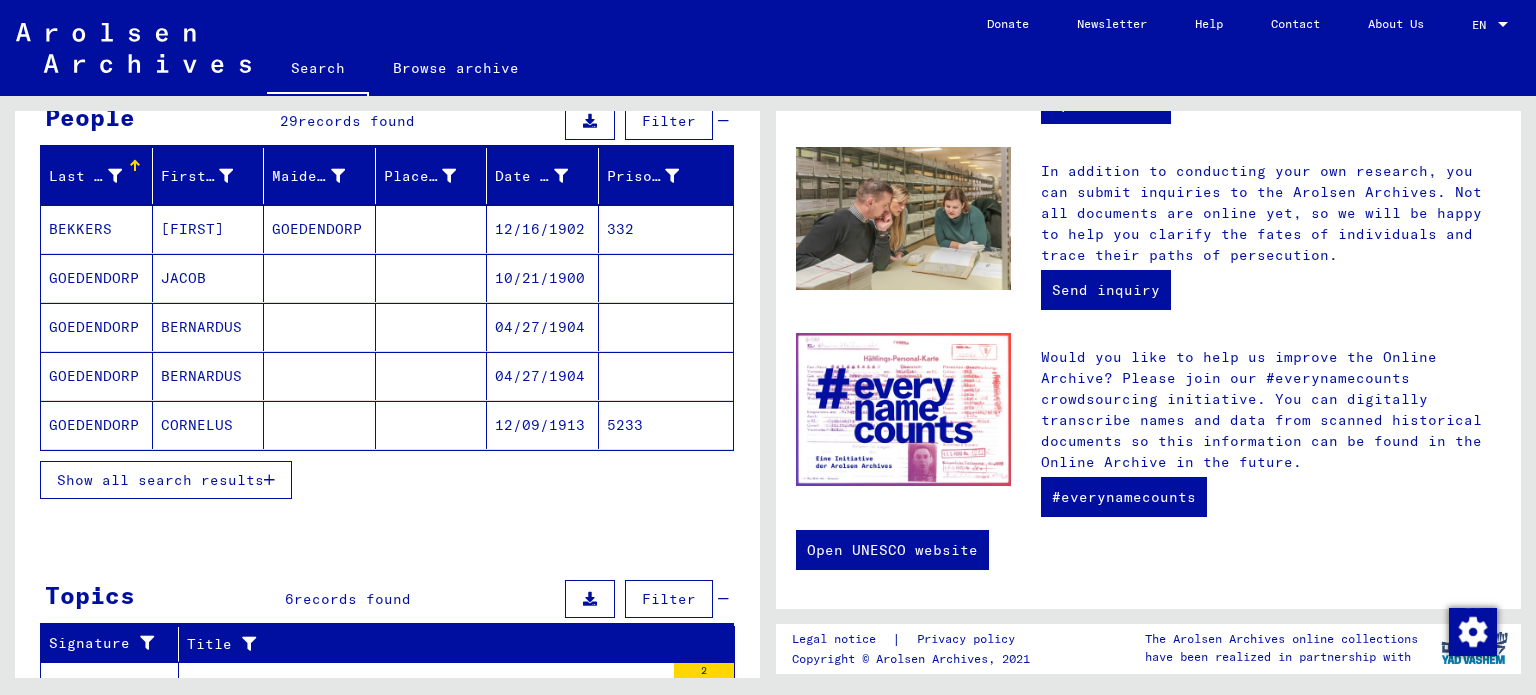 scroll, scrollTop: 100, scrollLeft: 0, axis: vertical 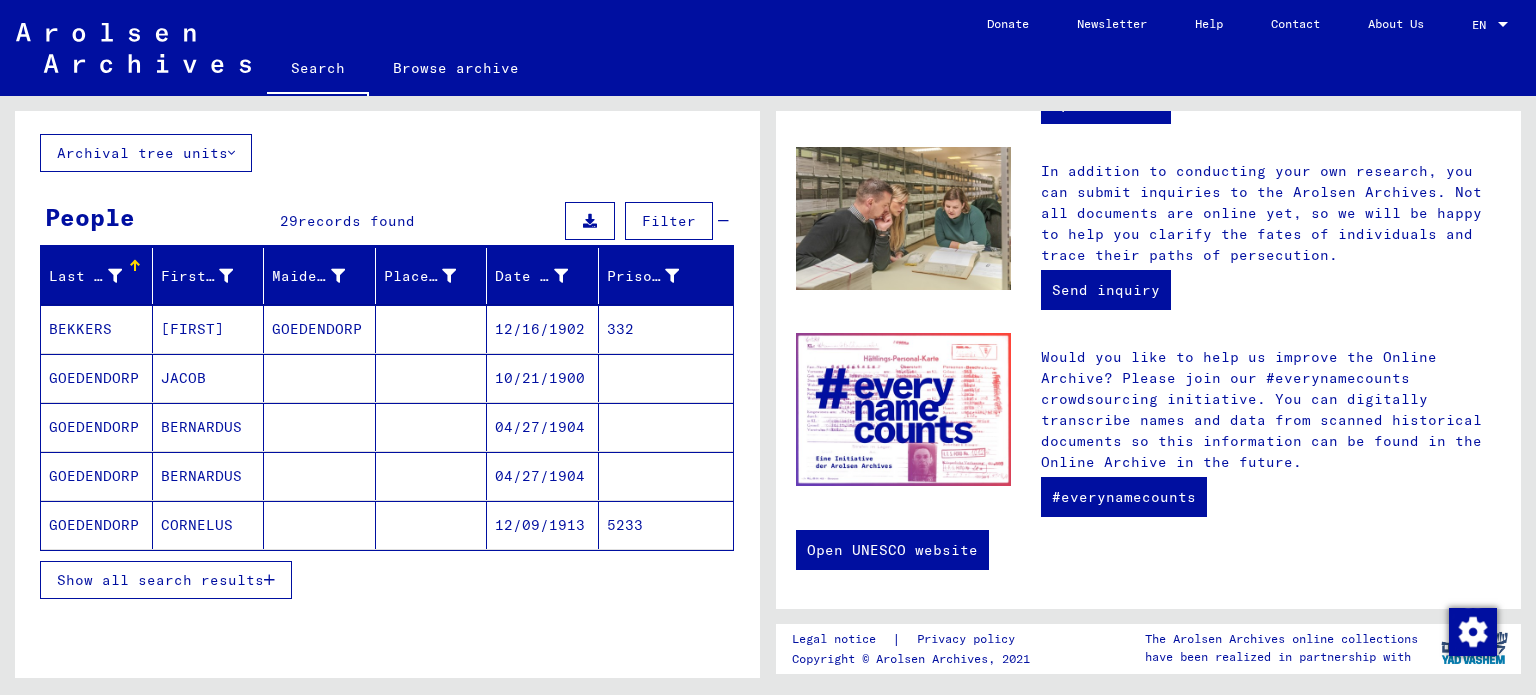 click at bounding box center (269, 580) 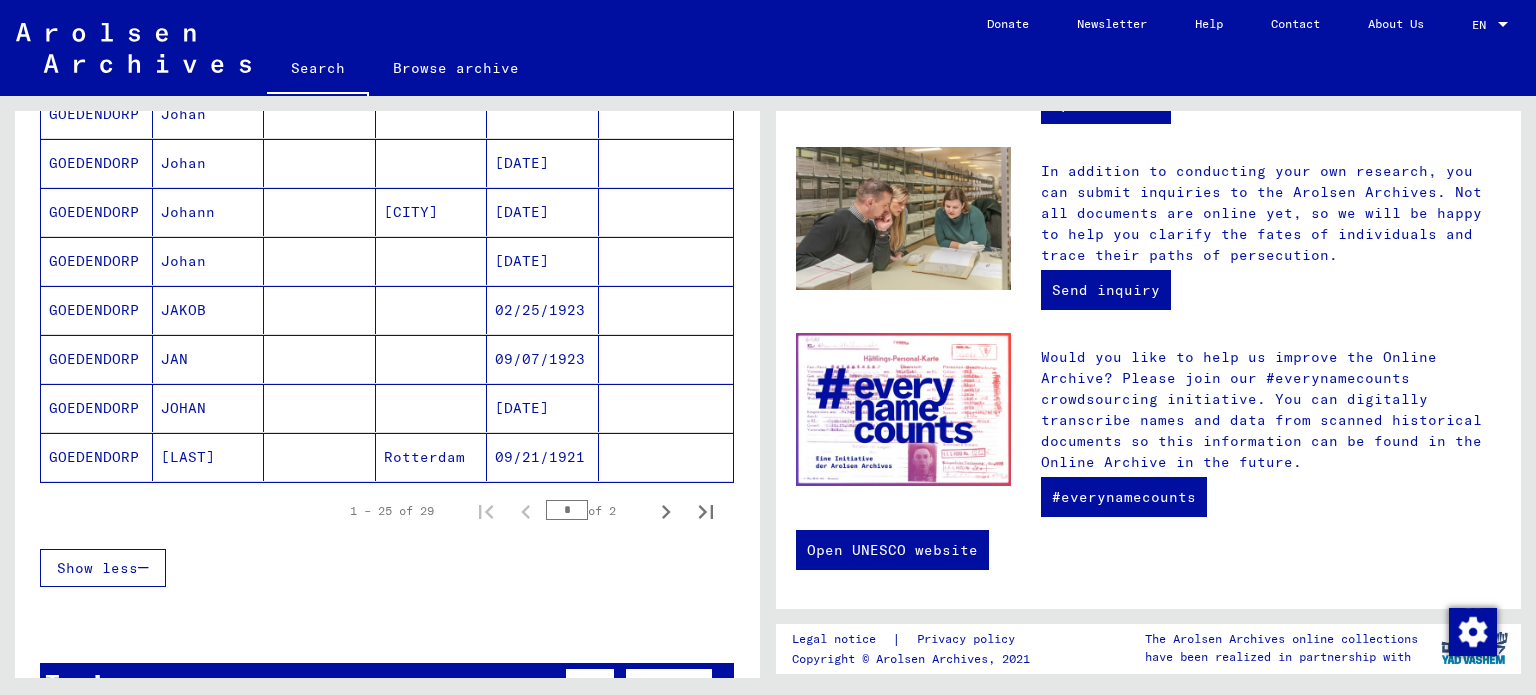 scroll, scrollTop: 1200, scrollLeft: 0, axis: vertical 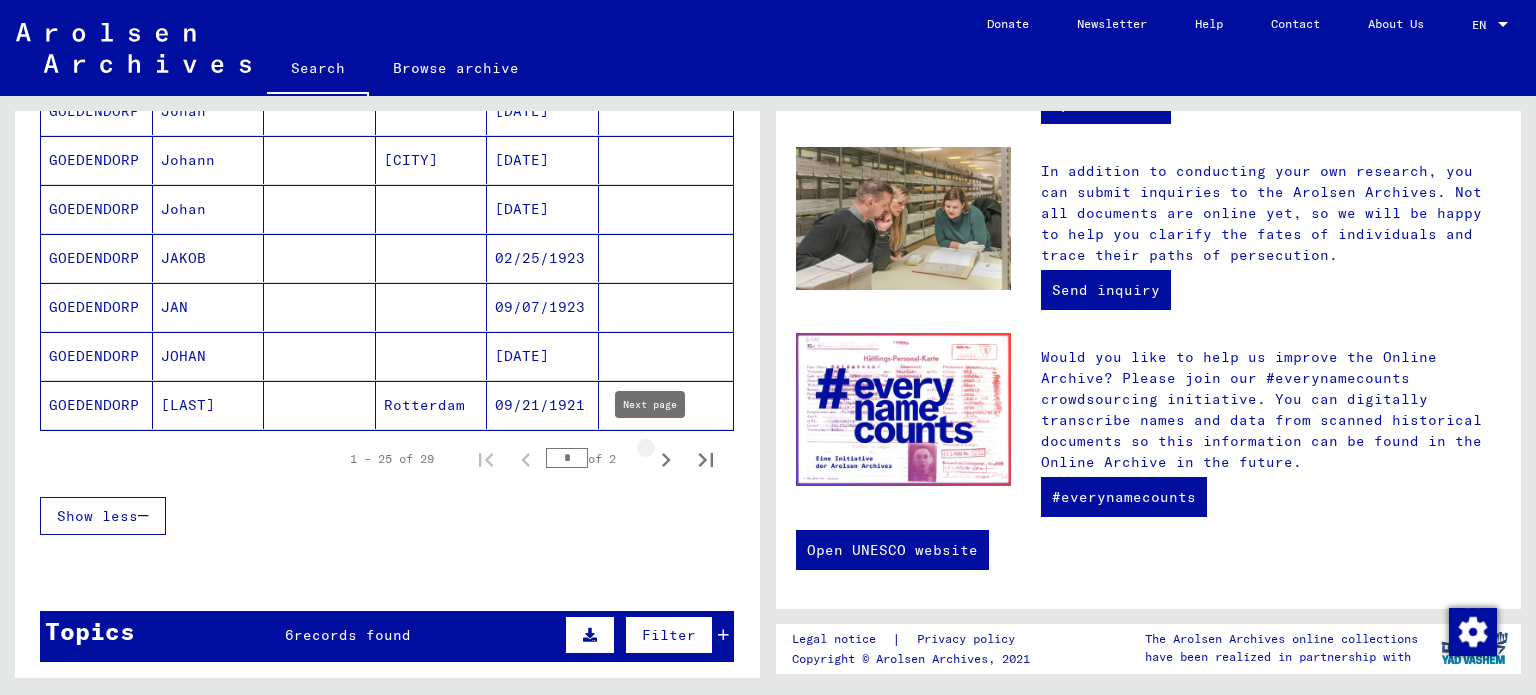 click 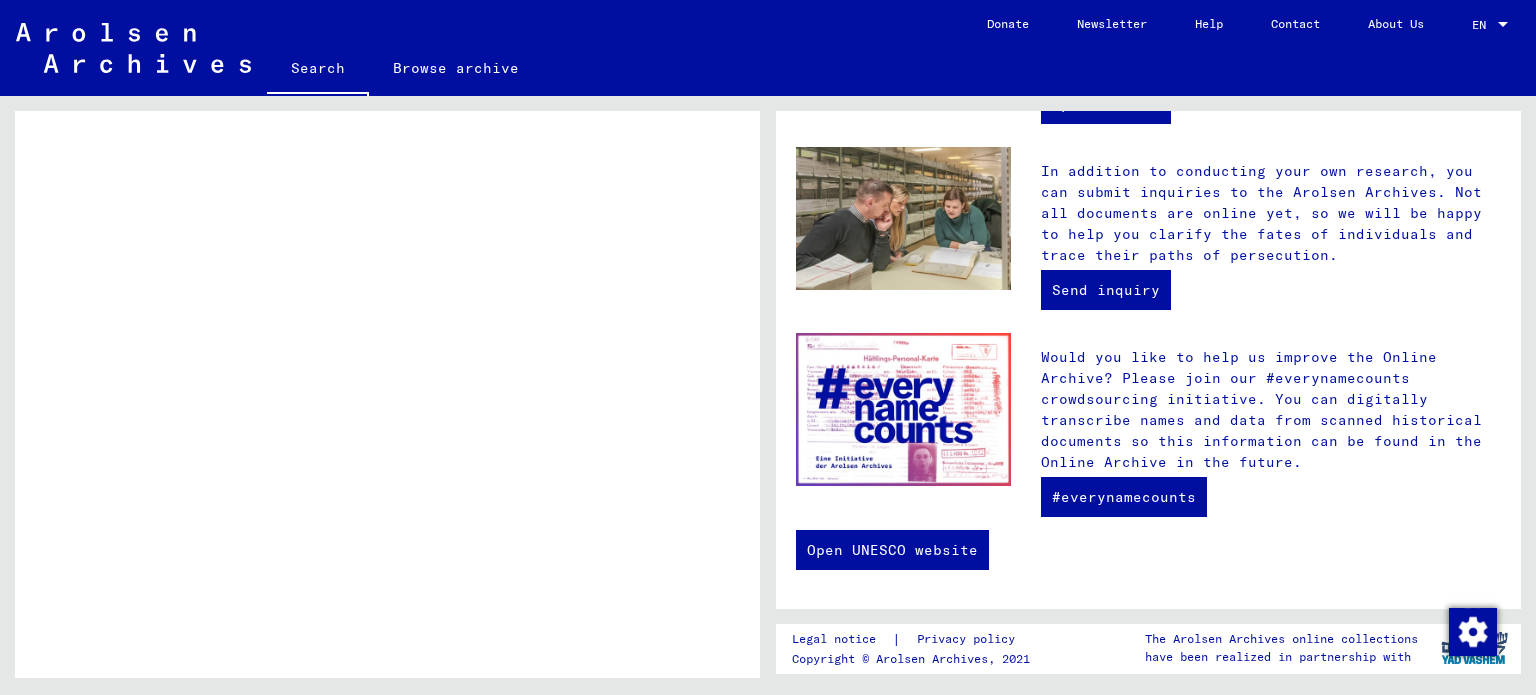 scroll, scrollTop: 836, scrollLeft: 0, axis: vertical 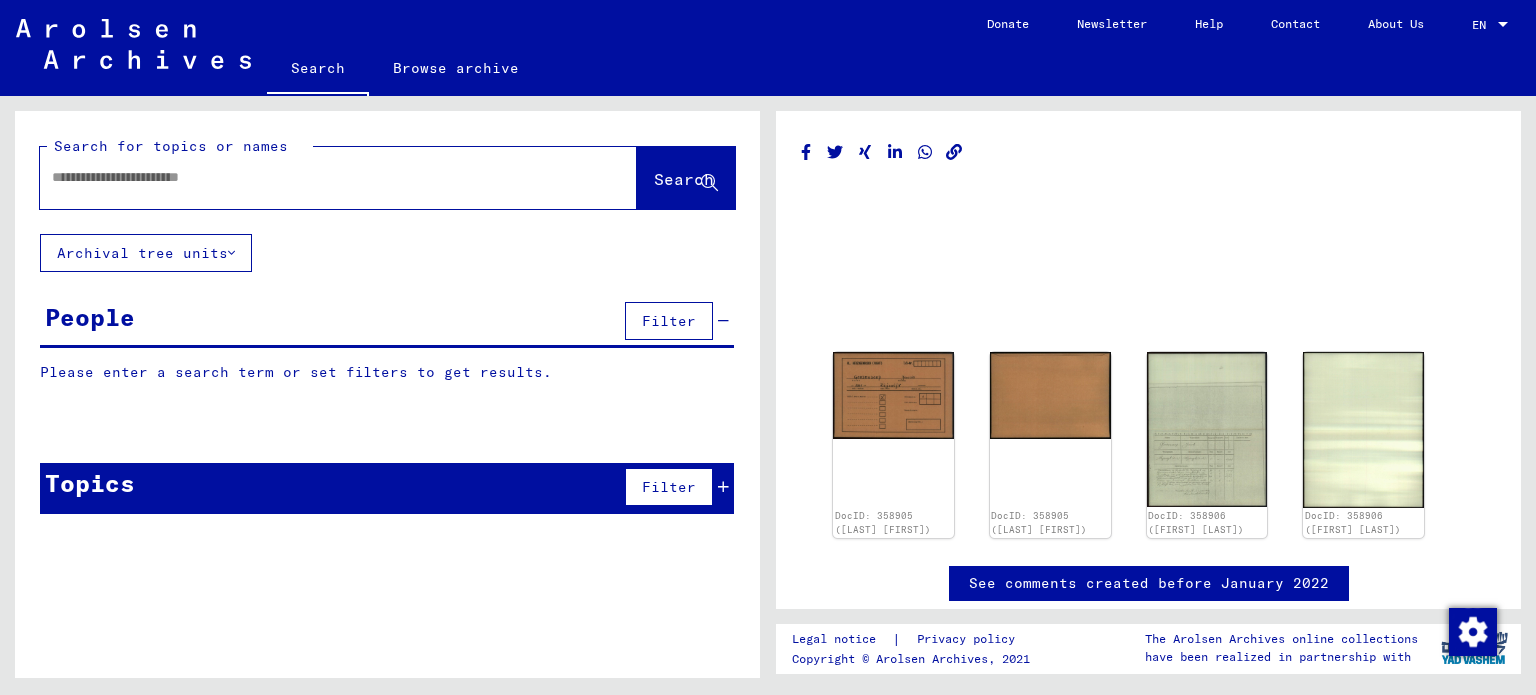 click at bounding box center (320, 177) 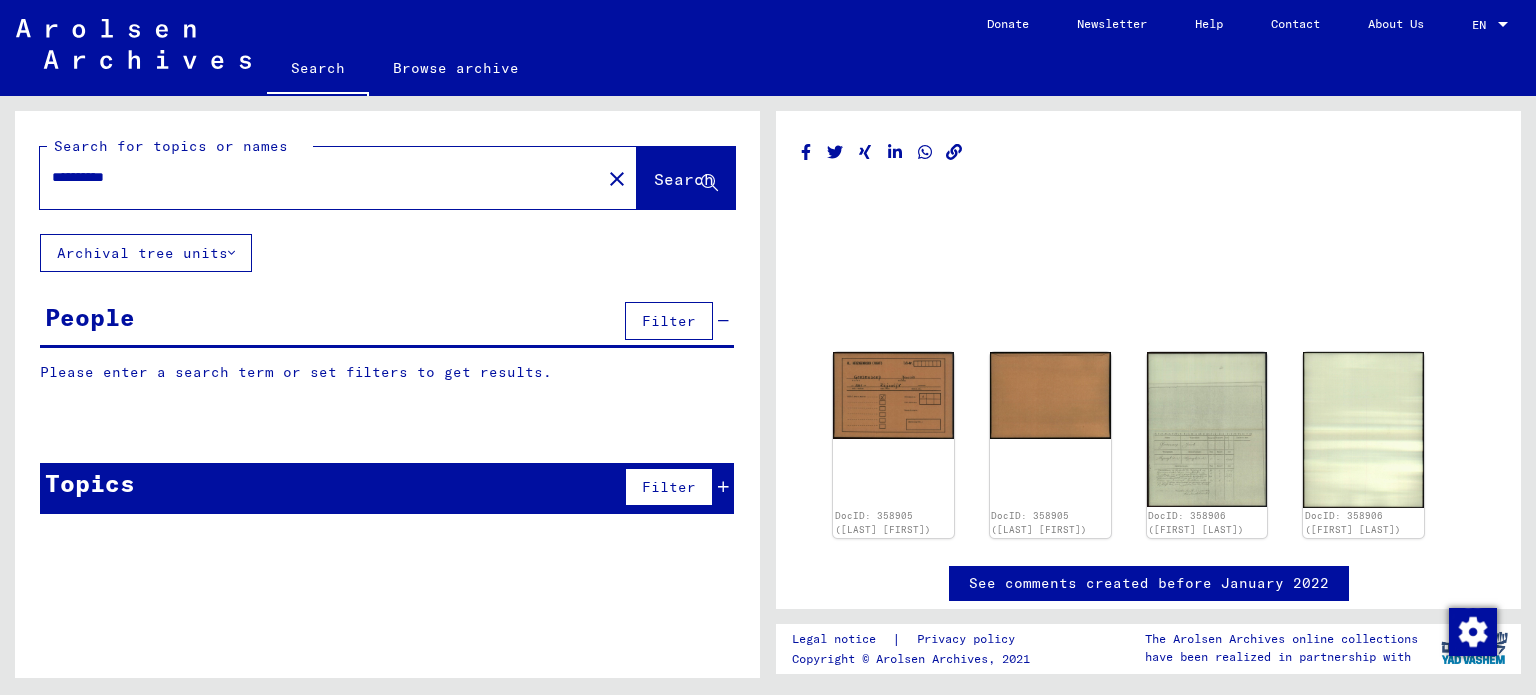 type on "**********" 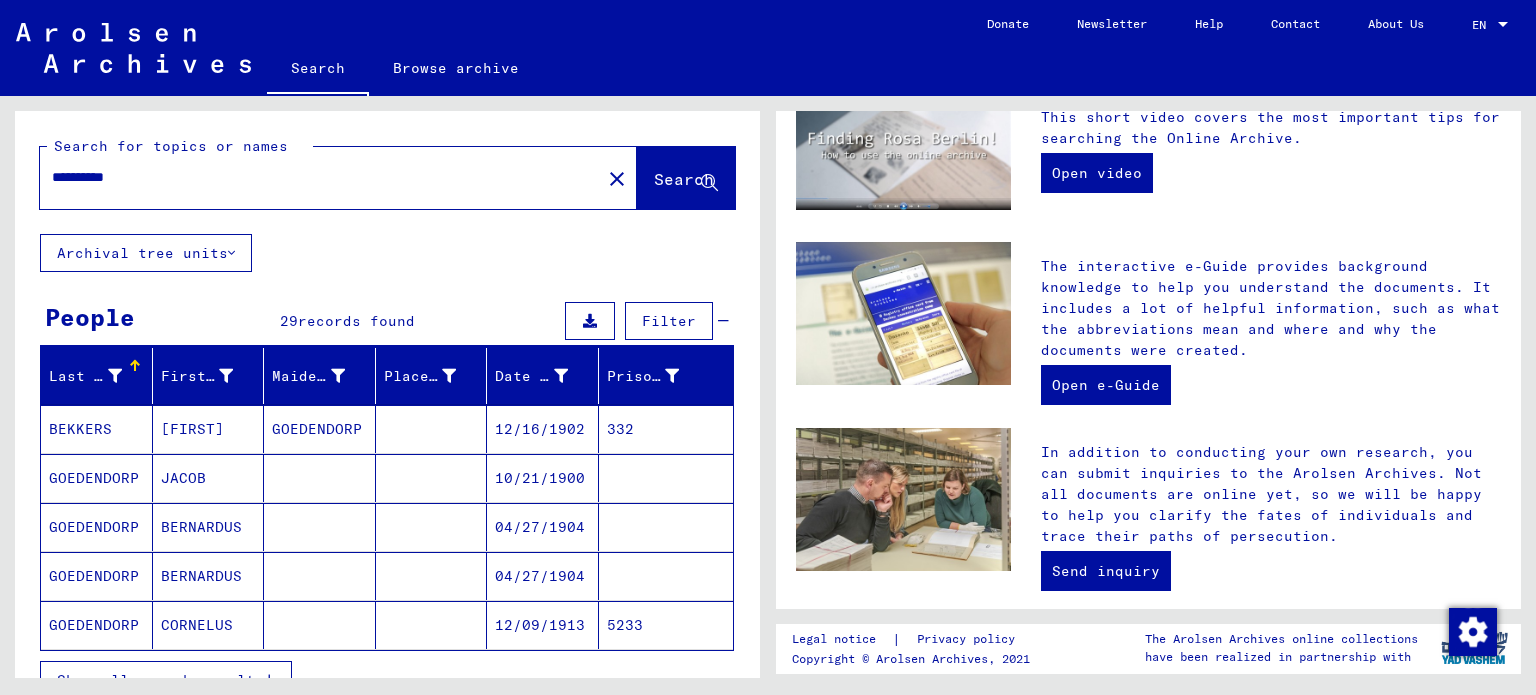 scroll, scrollTop: 453, scrollLeft: 0, axis: vertical 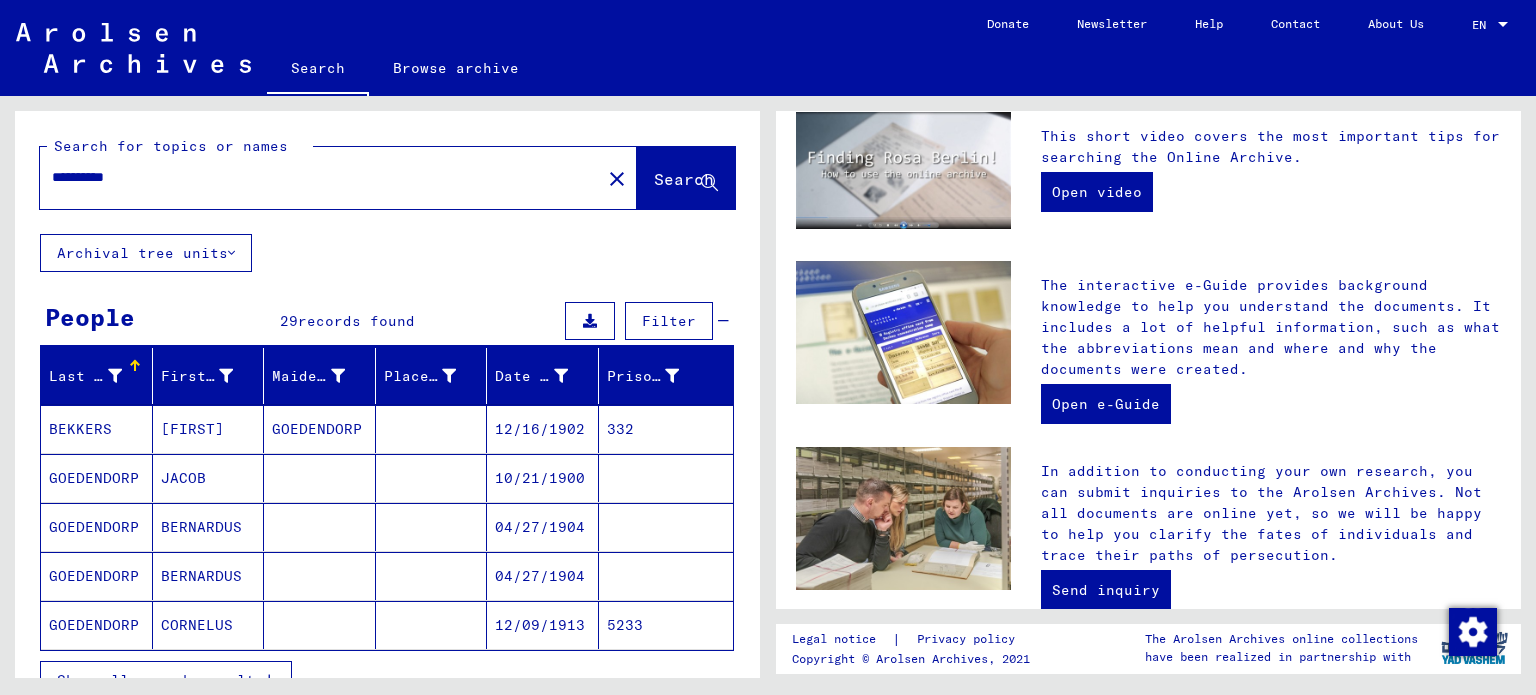 click on "BEKKERS" at bounding box center (97, 478) 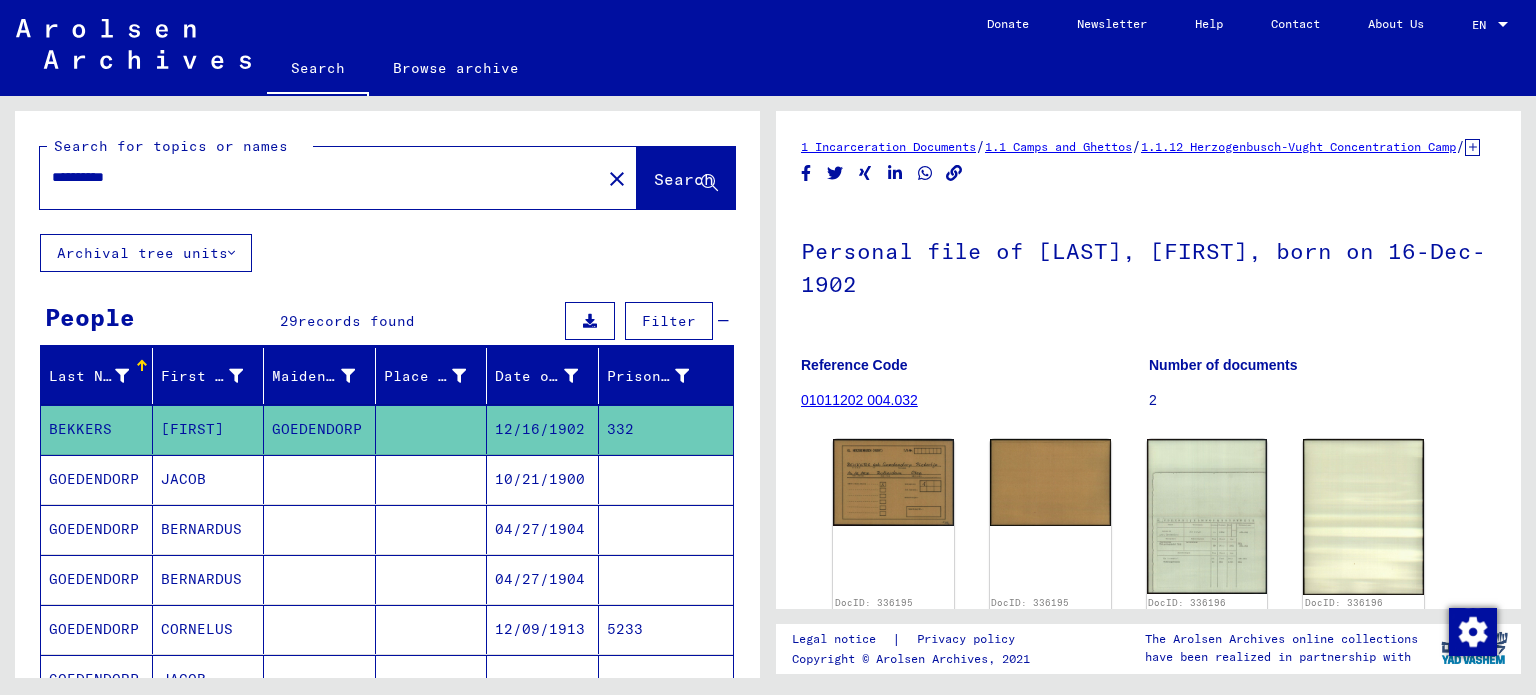 scroll, scrollTop: 0, scrollLeft: 0, axis: both 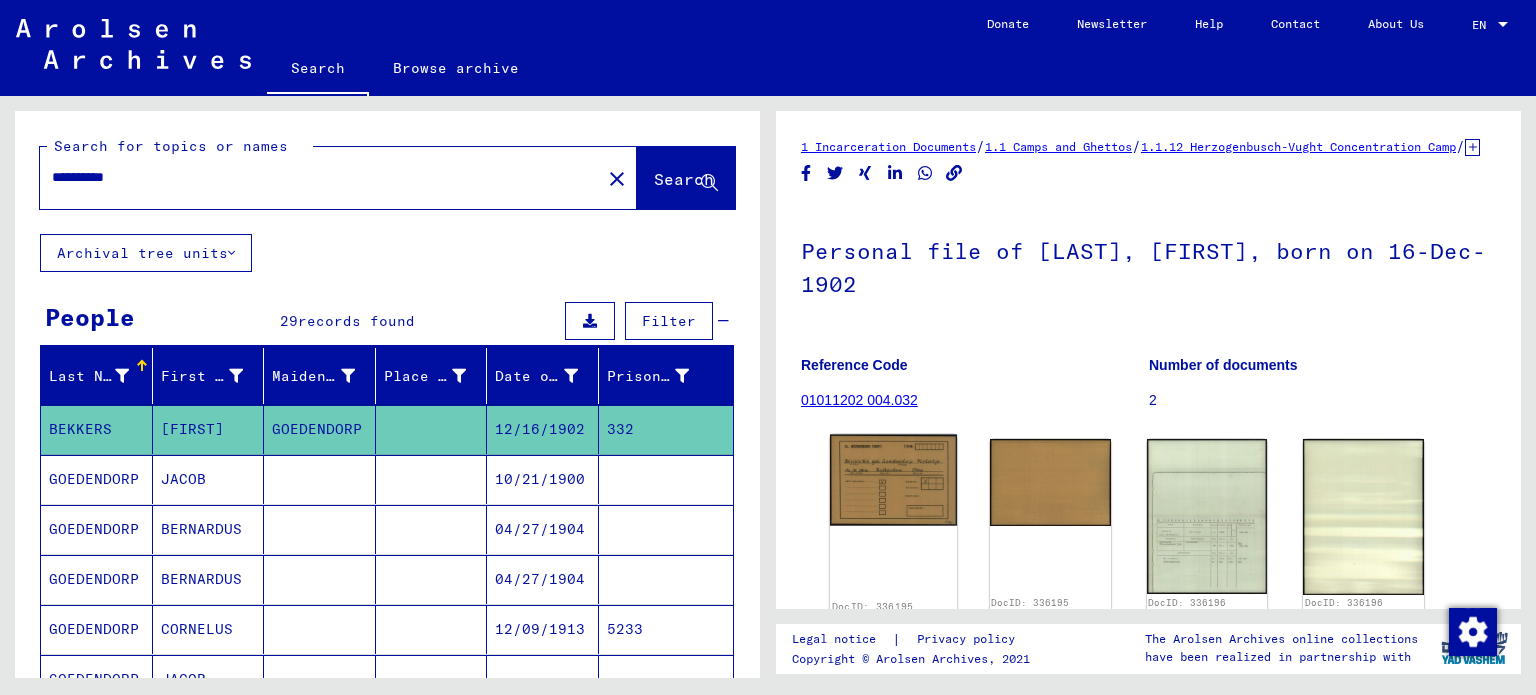 click 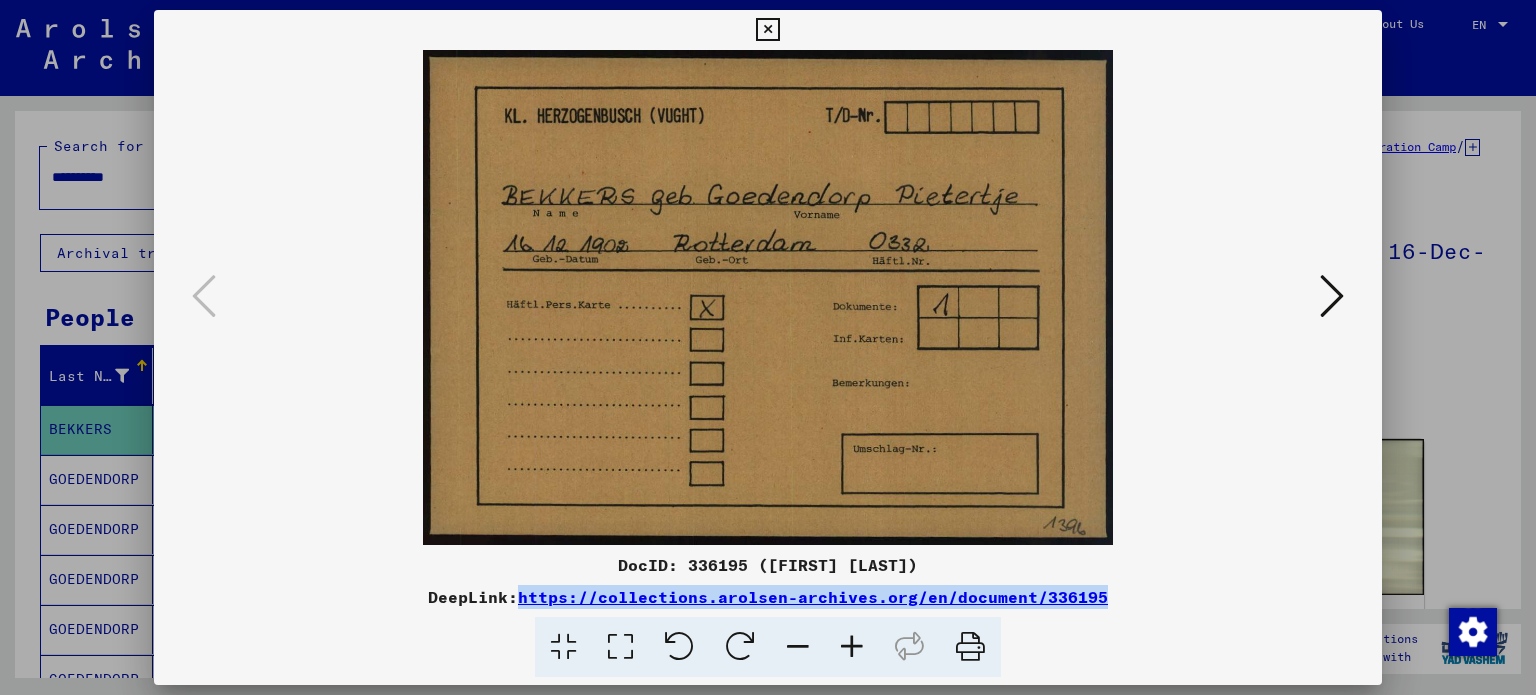 drag, startPoint x: 1115, startPoint y: 601, endPoint x: 526, endPoint y: 607, distance: 589.0306 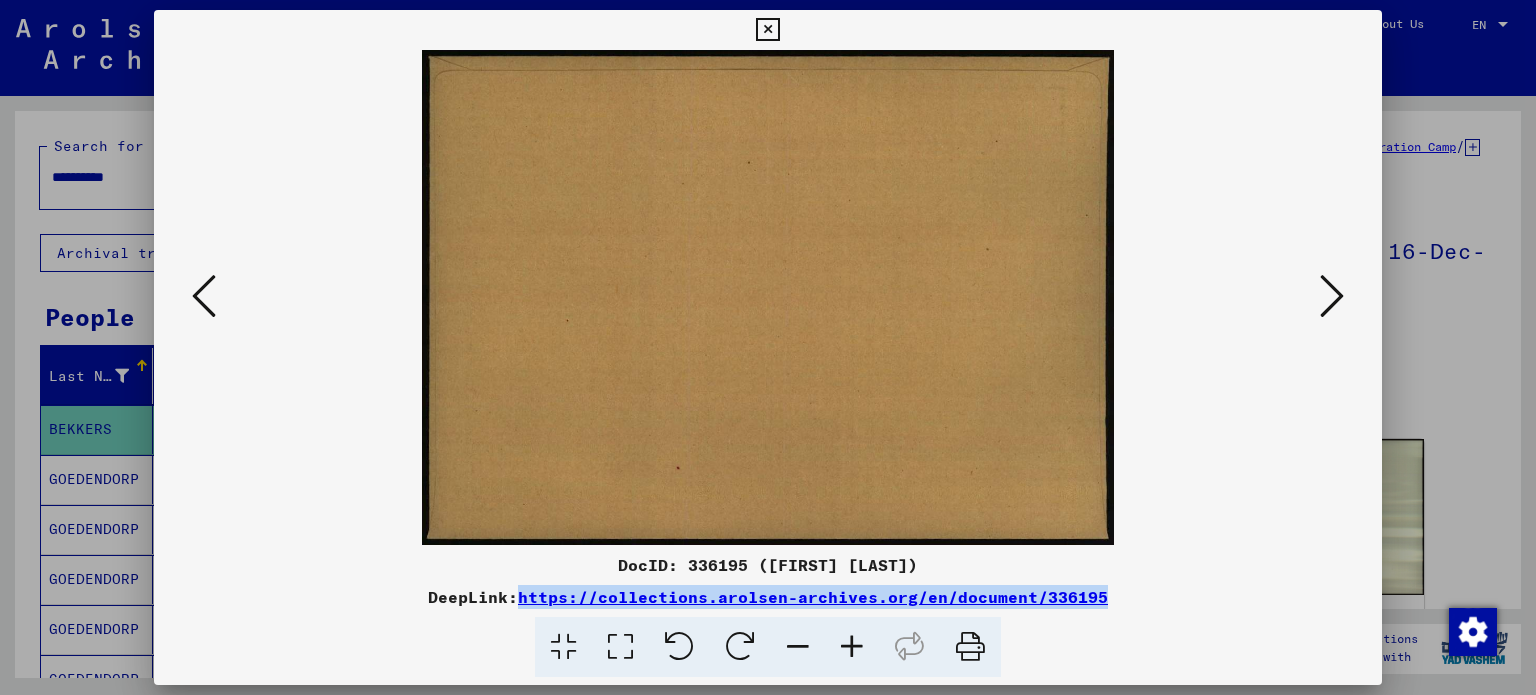 click at bounding box center [1332, 296] 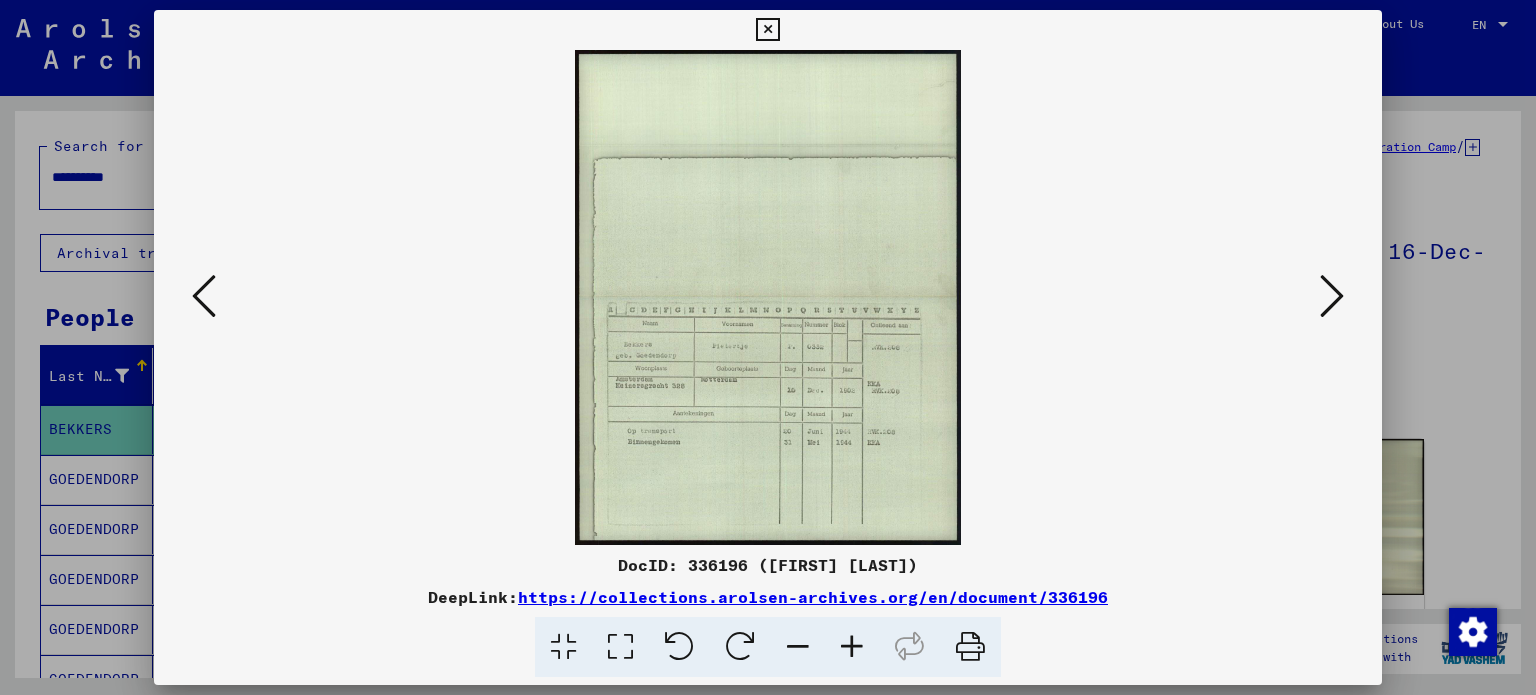 click at bounding box center (1332, 296) 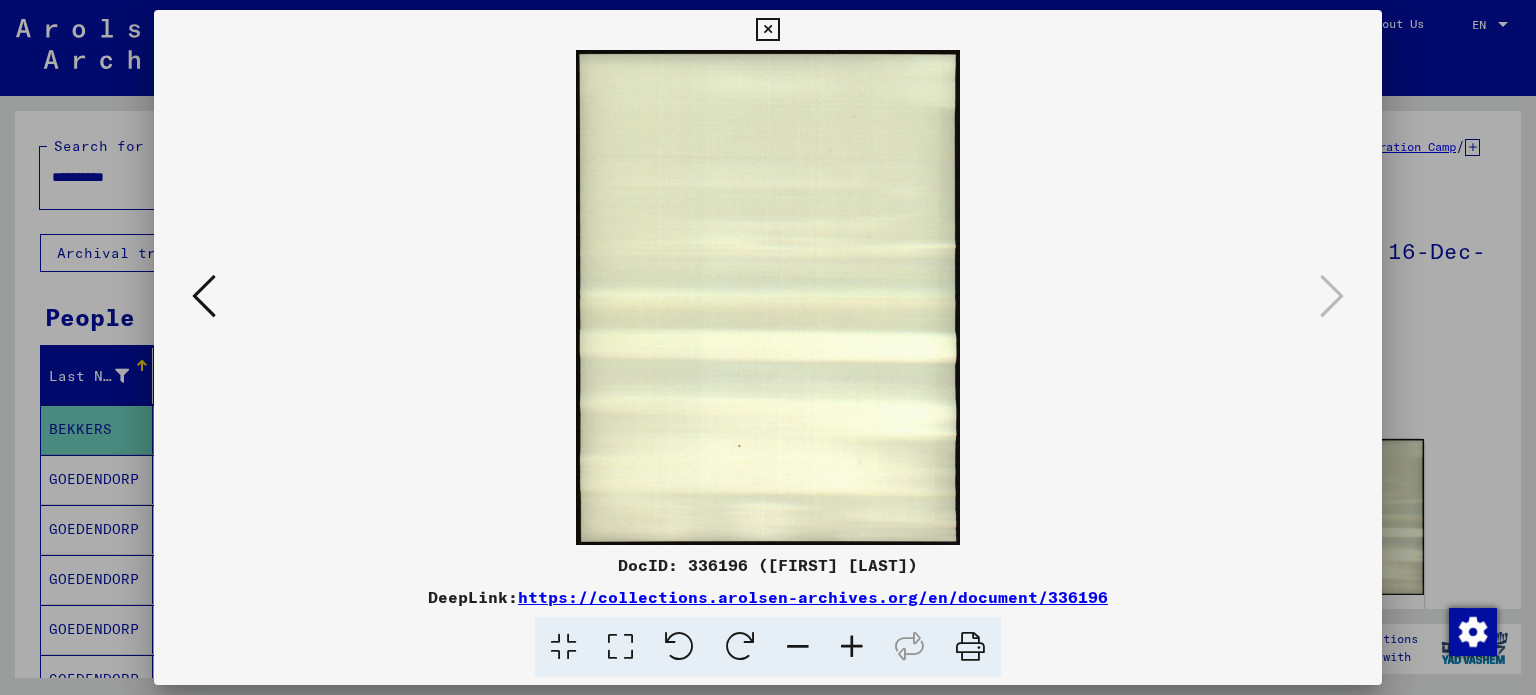 click at bounding box center [204, 296] 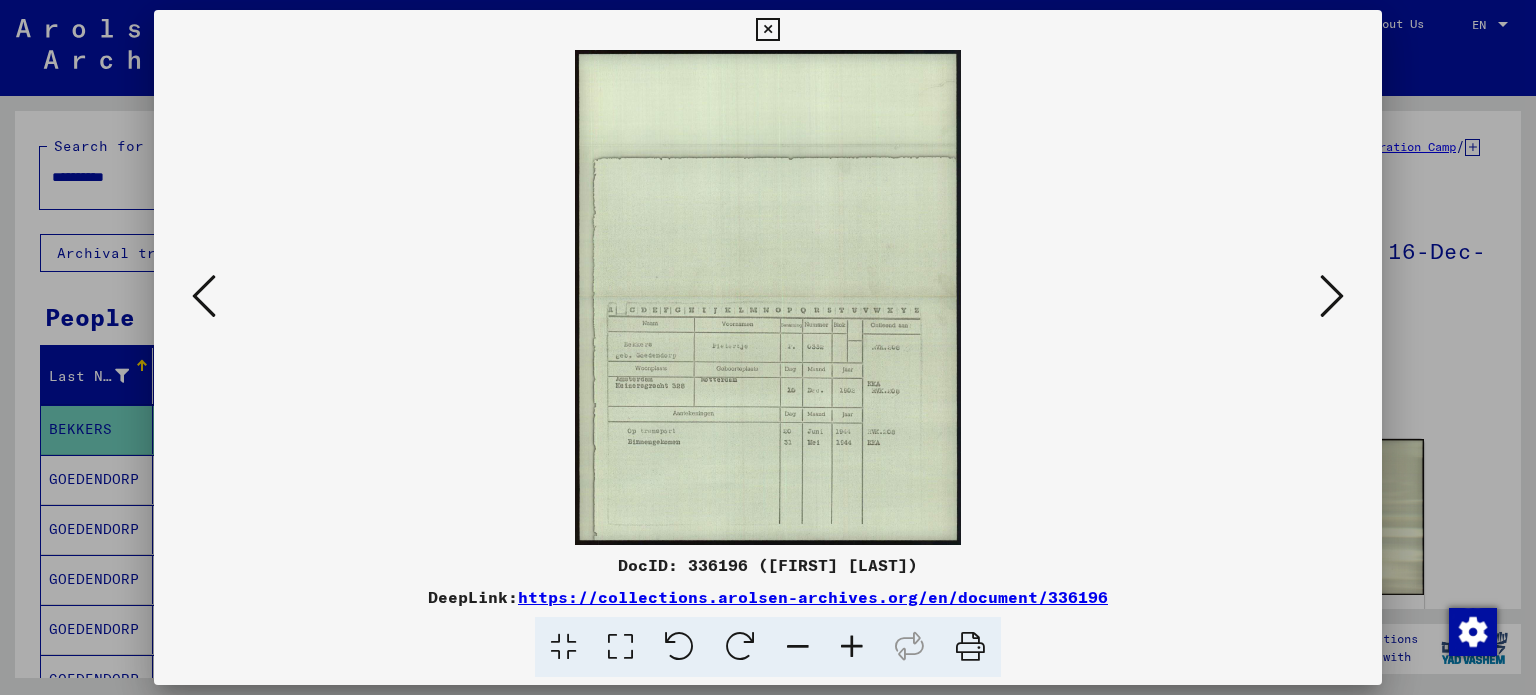 click at bounding box center (768, 347) 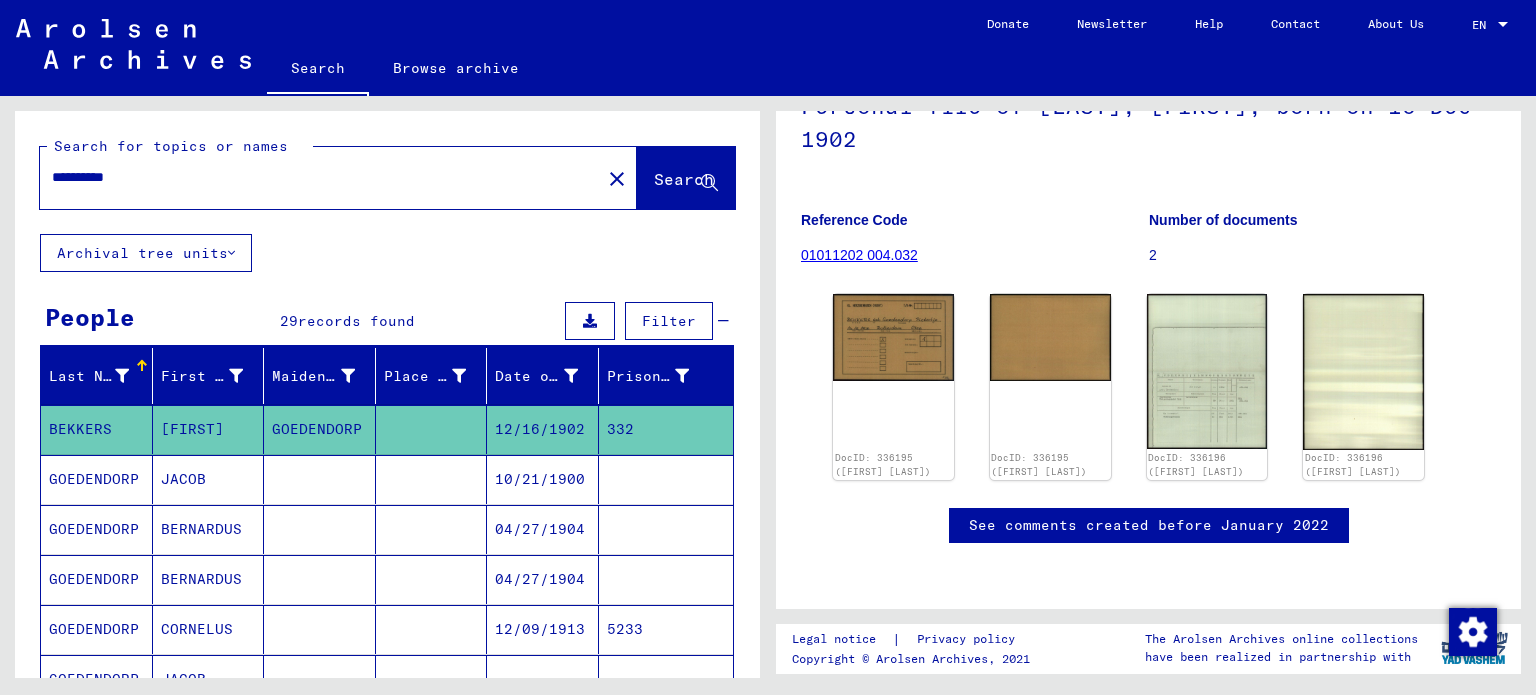scroll, scrollTop: 200, scrollLeft: 0, axis: vertical 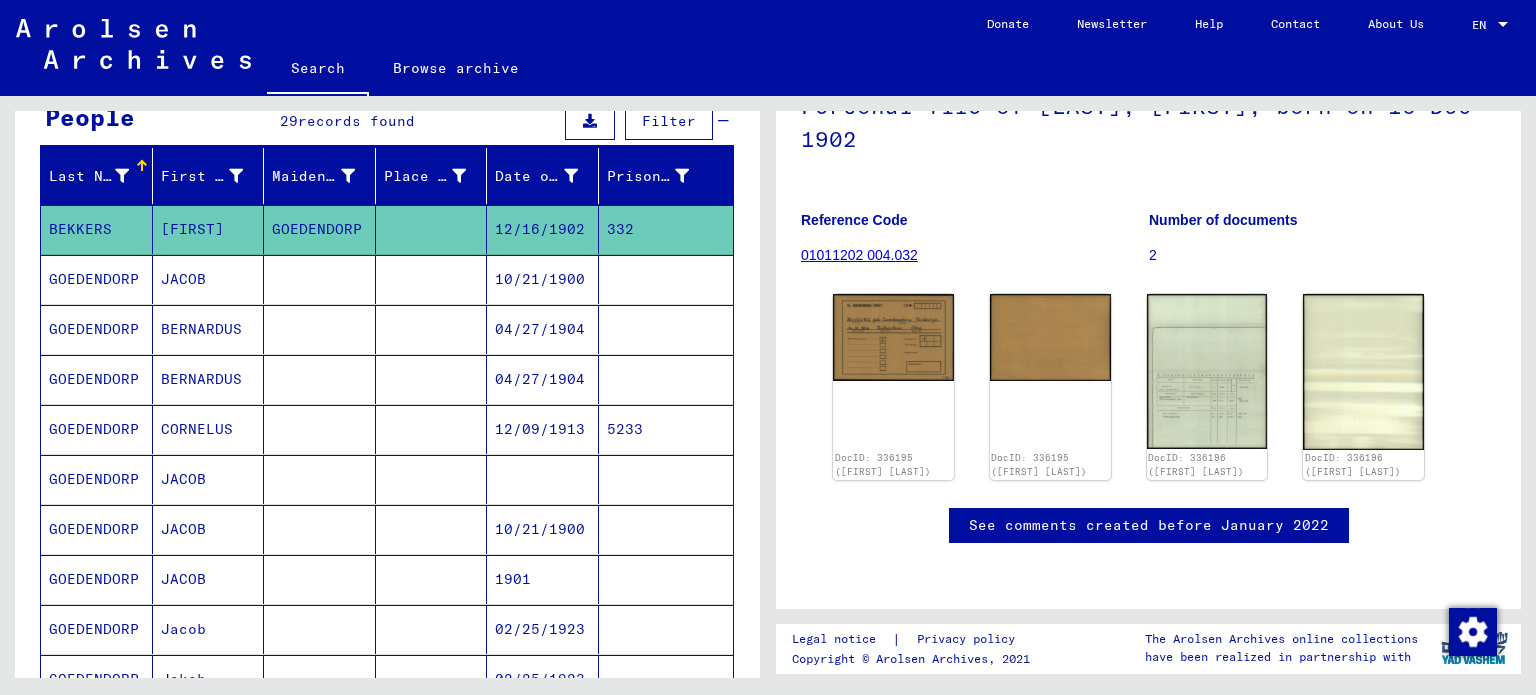 click on "BERNARDUS" at bounding box center (209, 379) 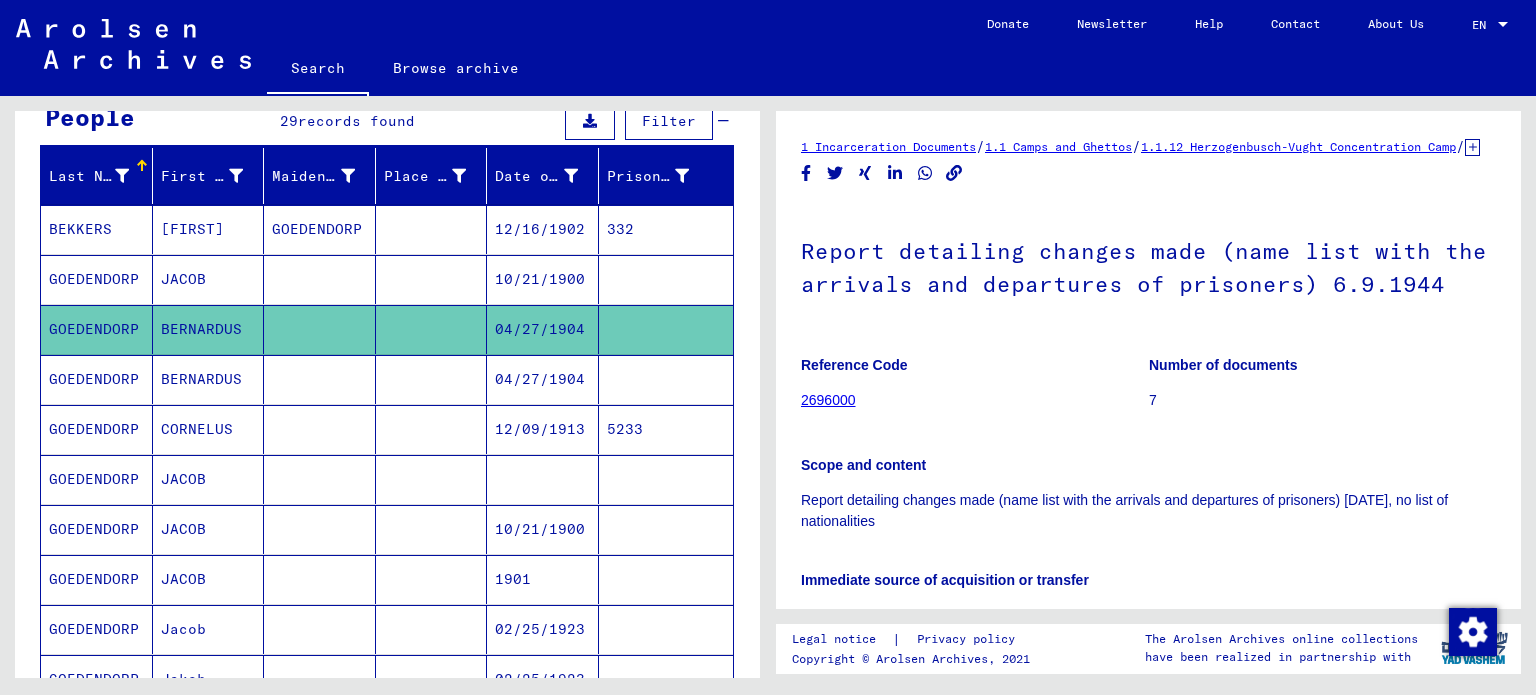 scroll, scrollTop: 0, scrollLeft: 0, axis: both 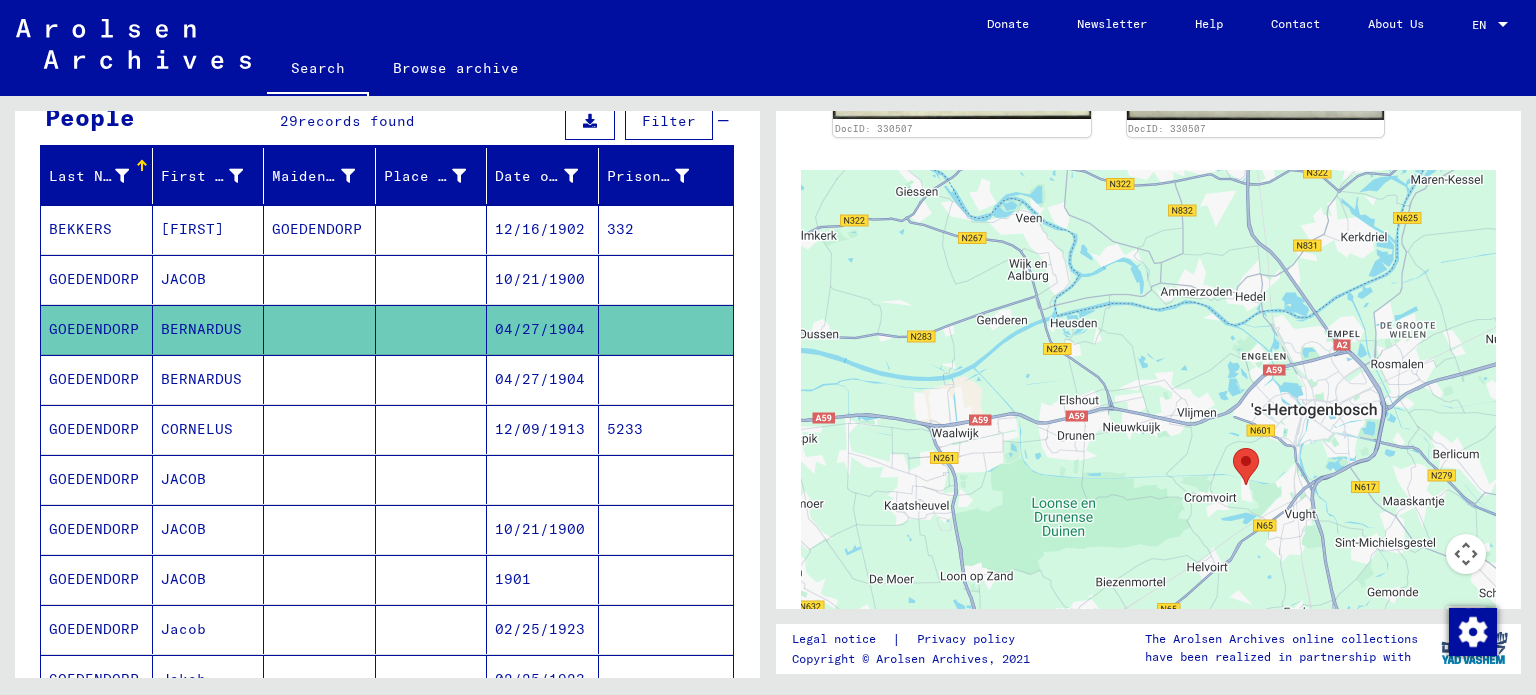 click on "[FIRST]" at bounding box center [209, 279] 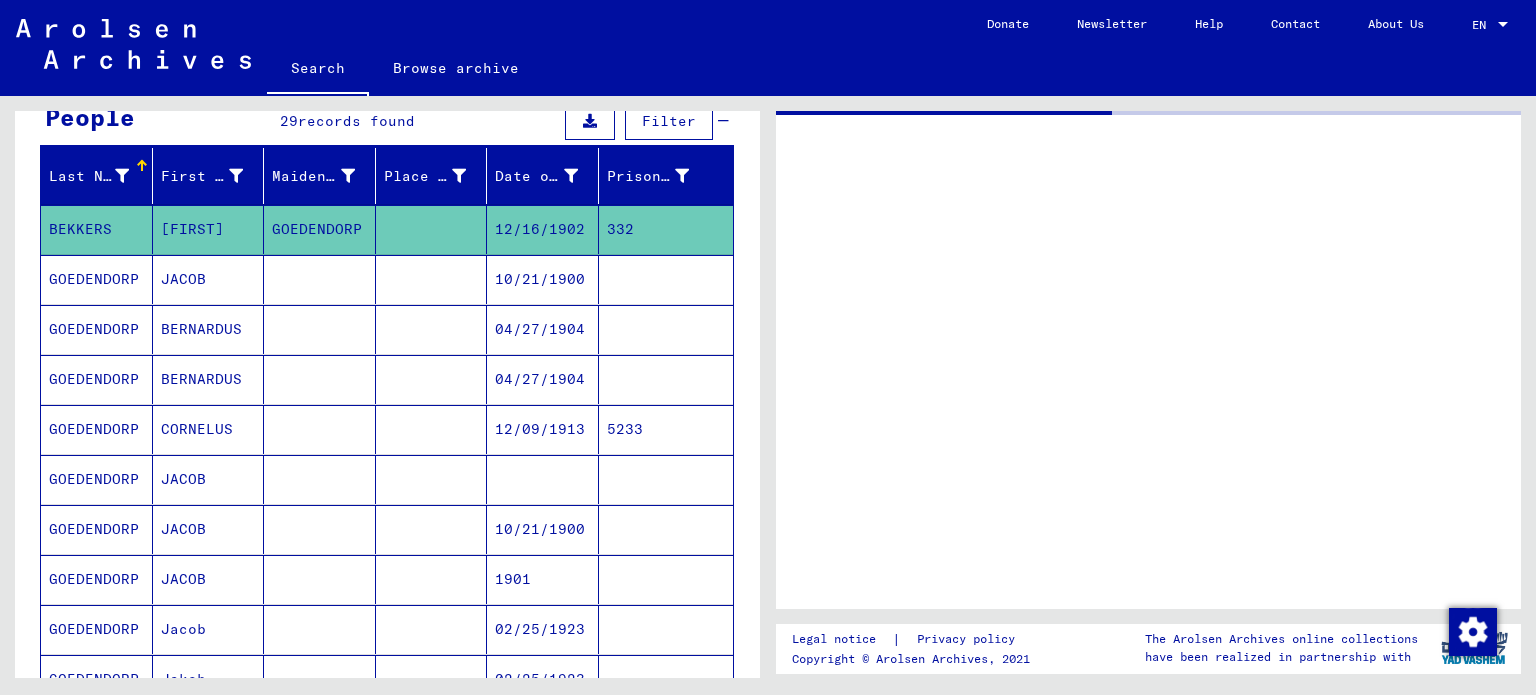 scroll, scrollTop: 0, scrollLeft: 0, axis: both 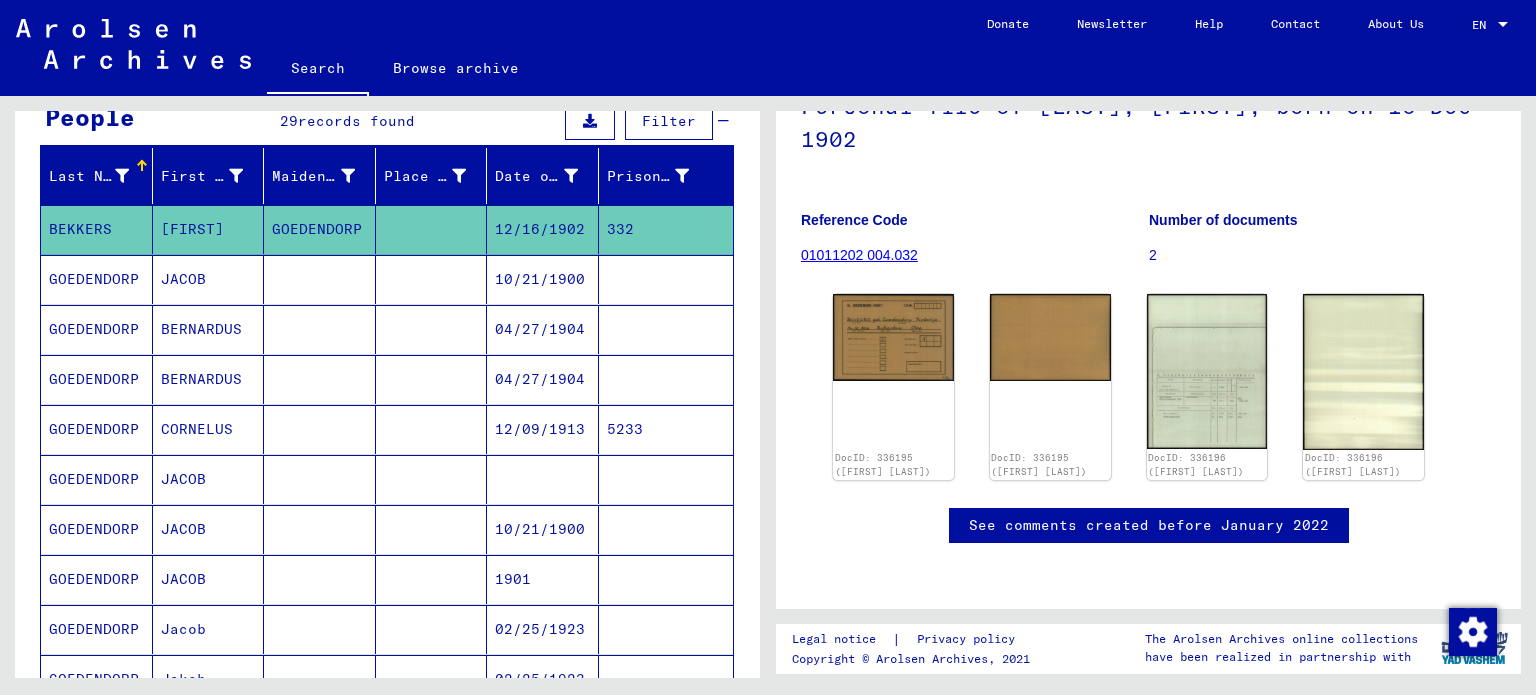 click on "BERNARDUS" at bounding box center [209, 379] 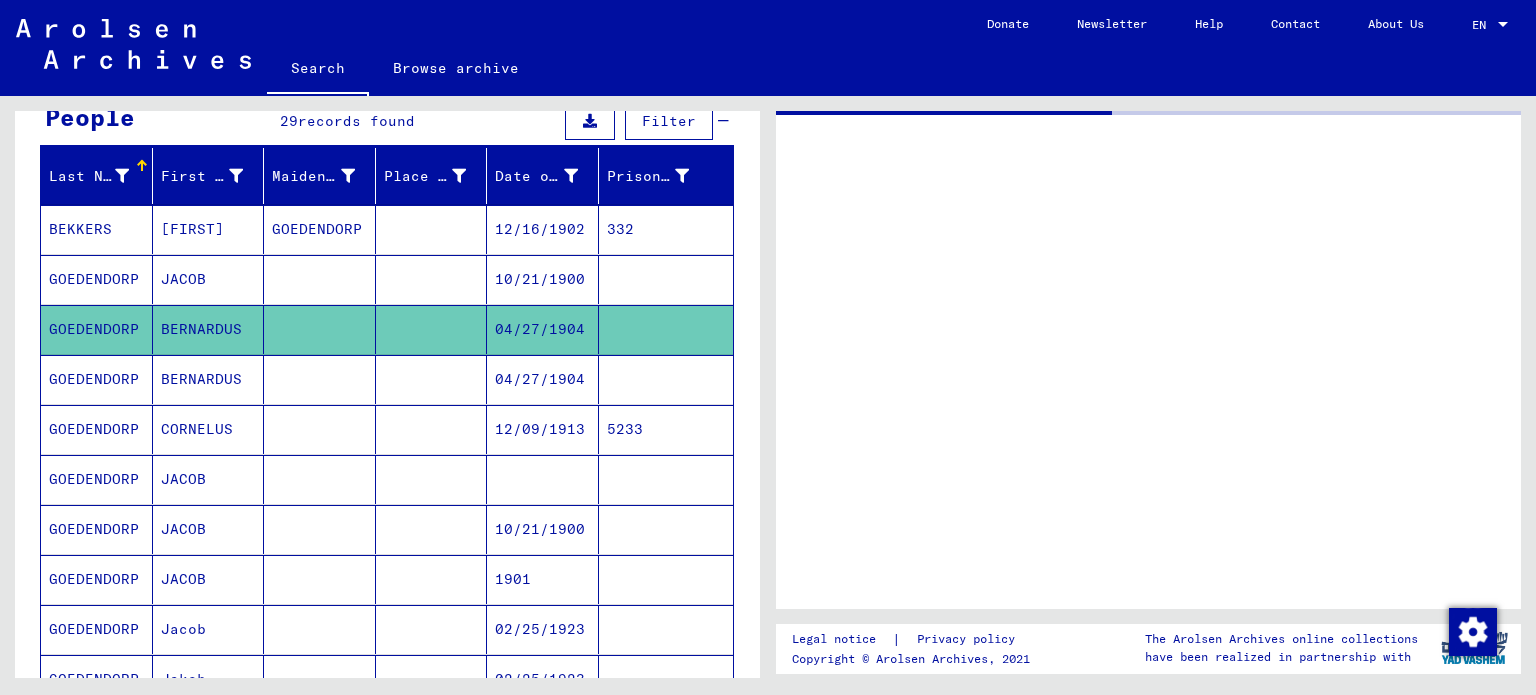 scroll, scrollTop: 0, scrollLeft: 0, axis: both 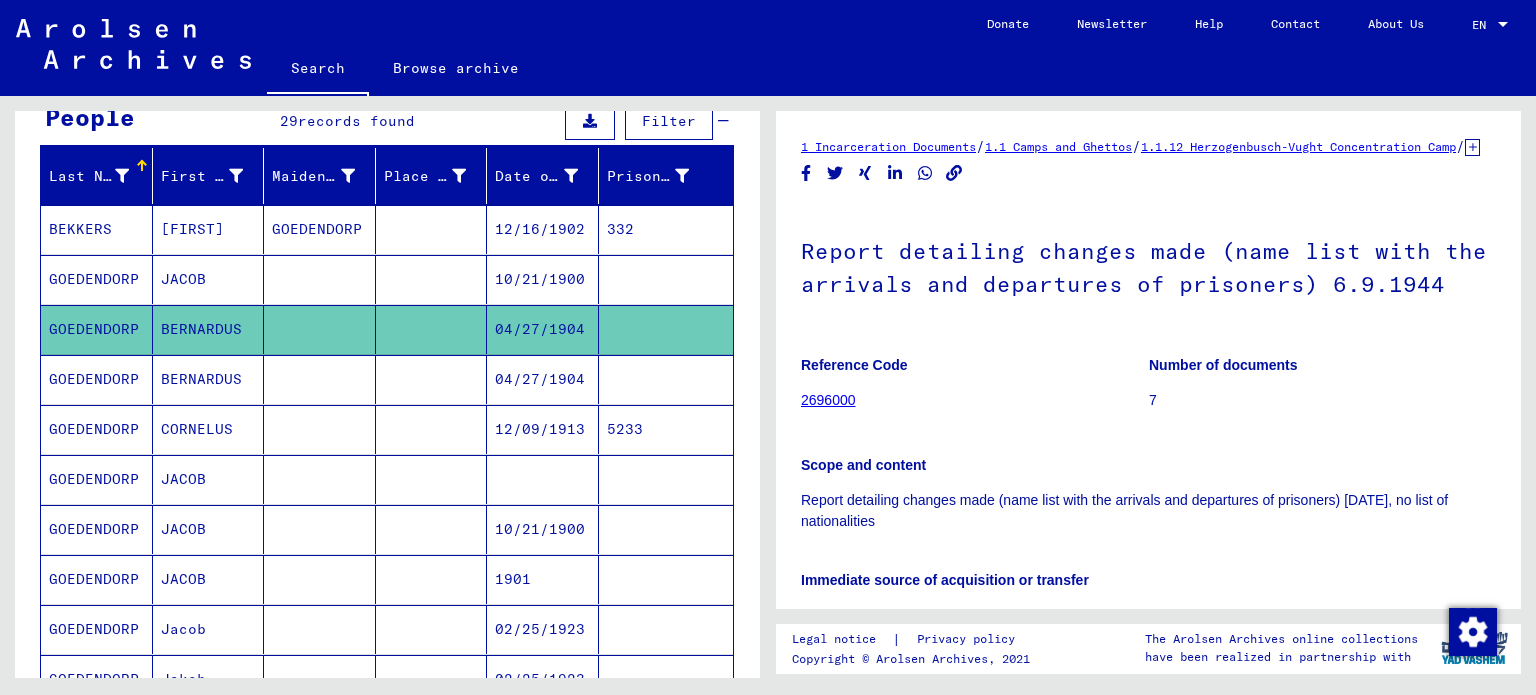 click on "BERNARDUS" at bounding box center [209, 429] 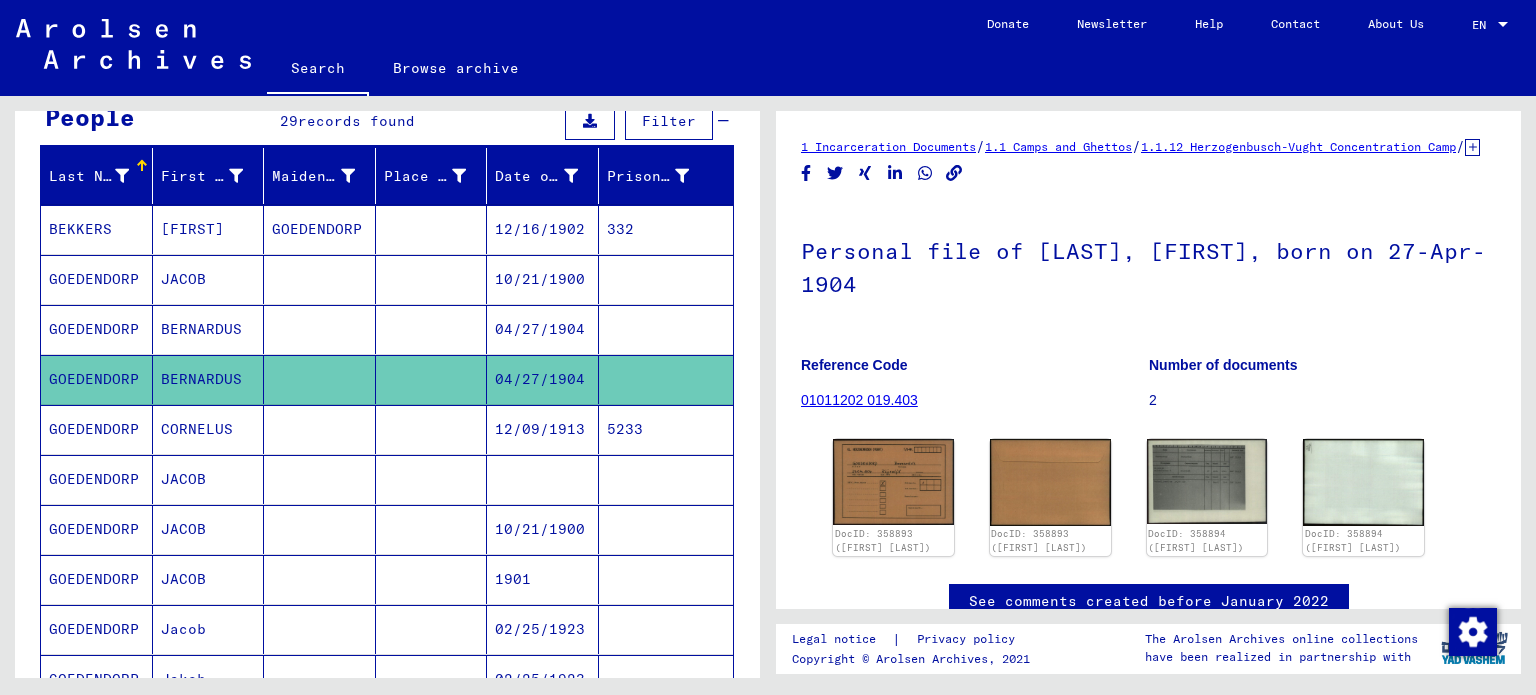 scroll, scrollTop: 0, scrollLeft: 0, axis: both 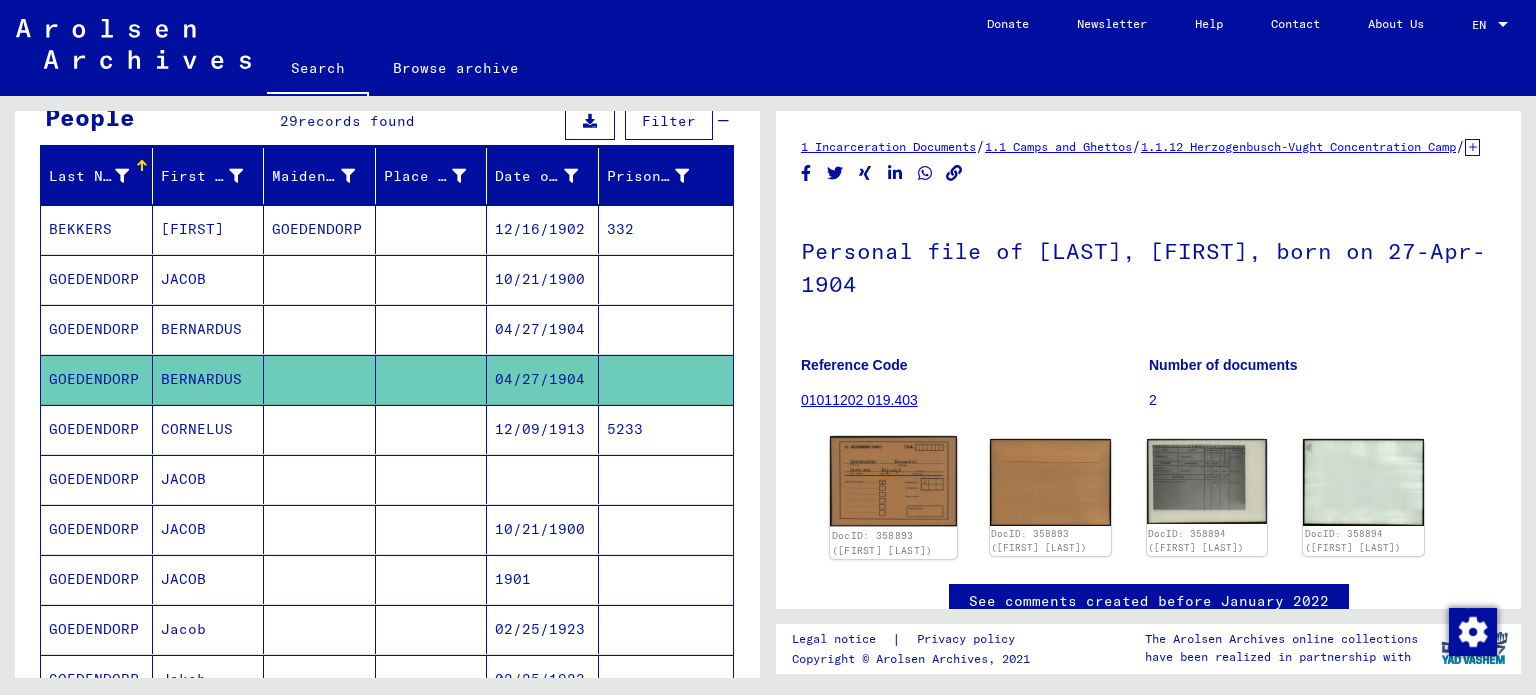 click 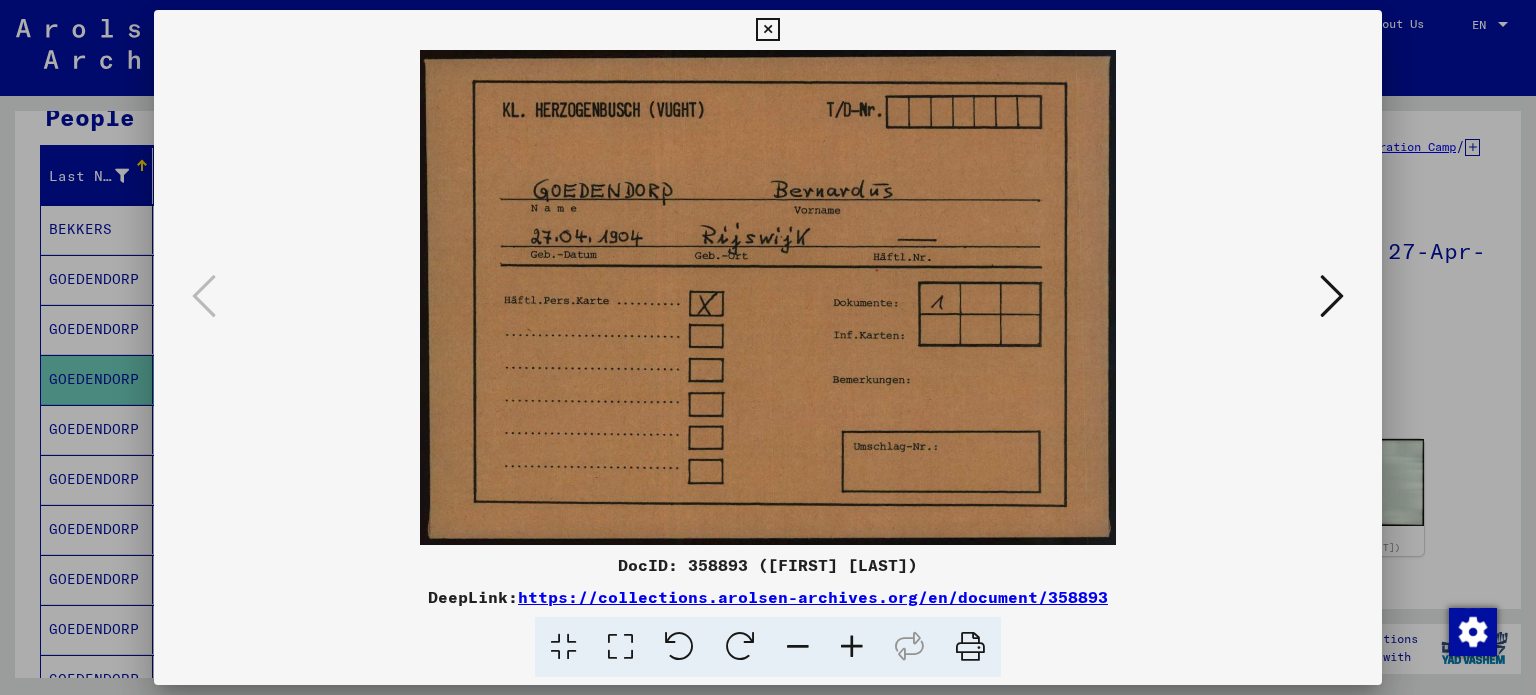 click at bounding box center [1332, 296] 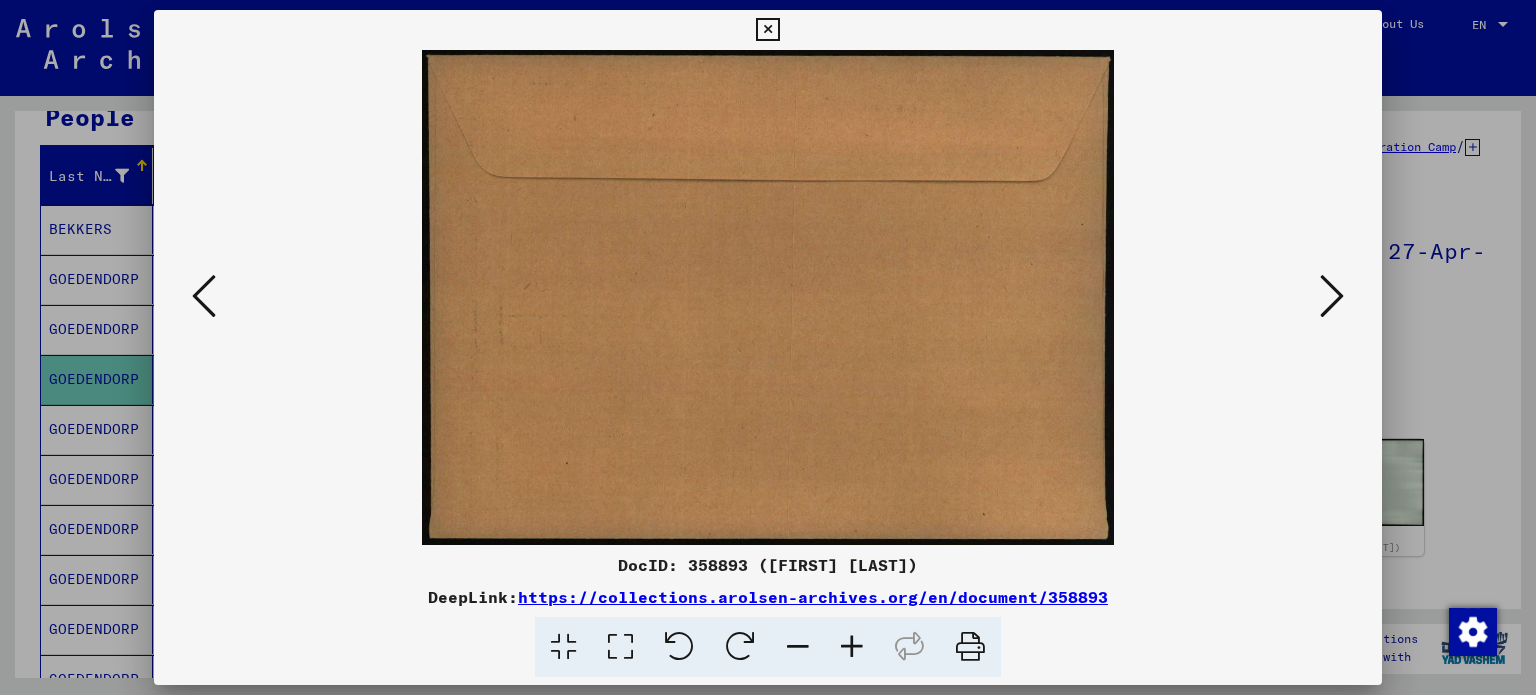 click at bounding box center [1332, 296] 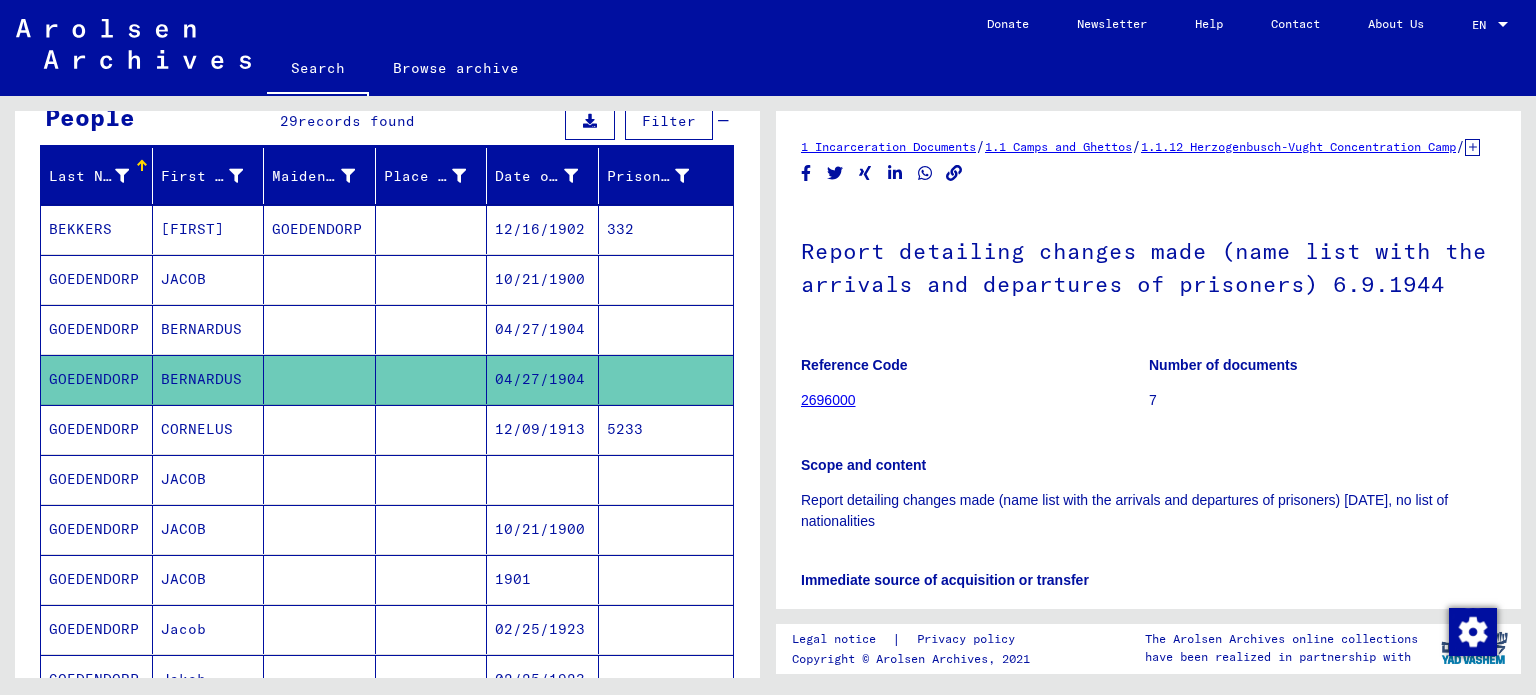 scroll, scrollTop: 0, scrollLeft: 0, axis: both 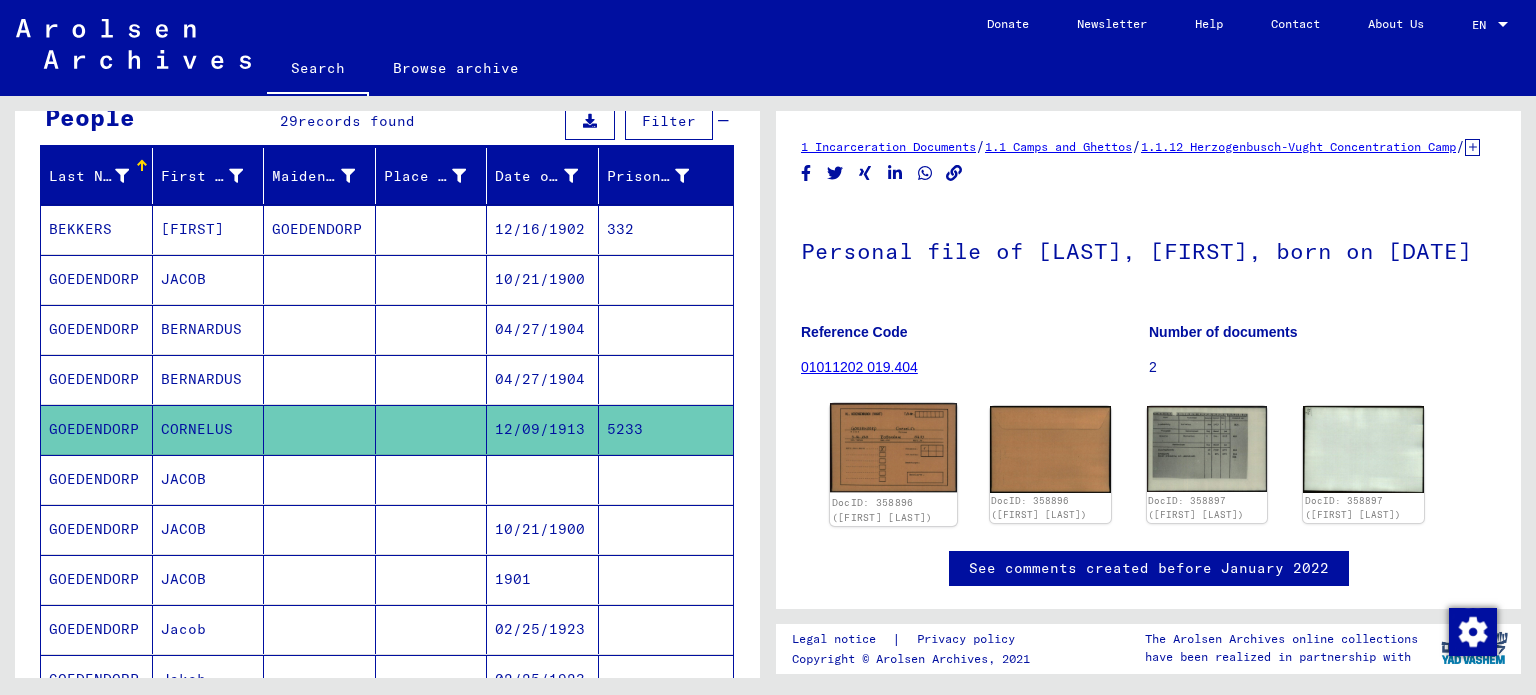 click 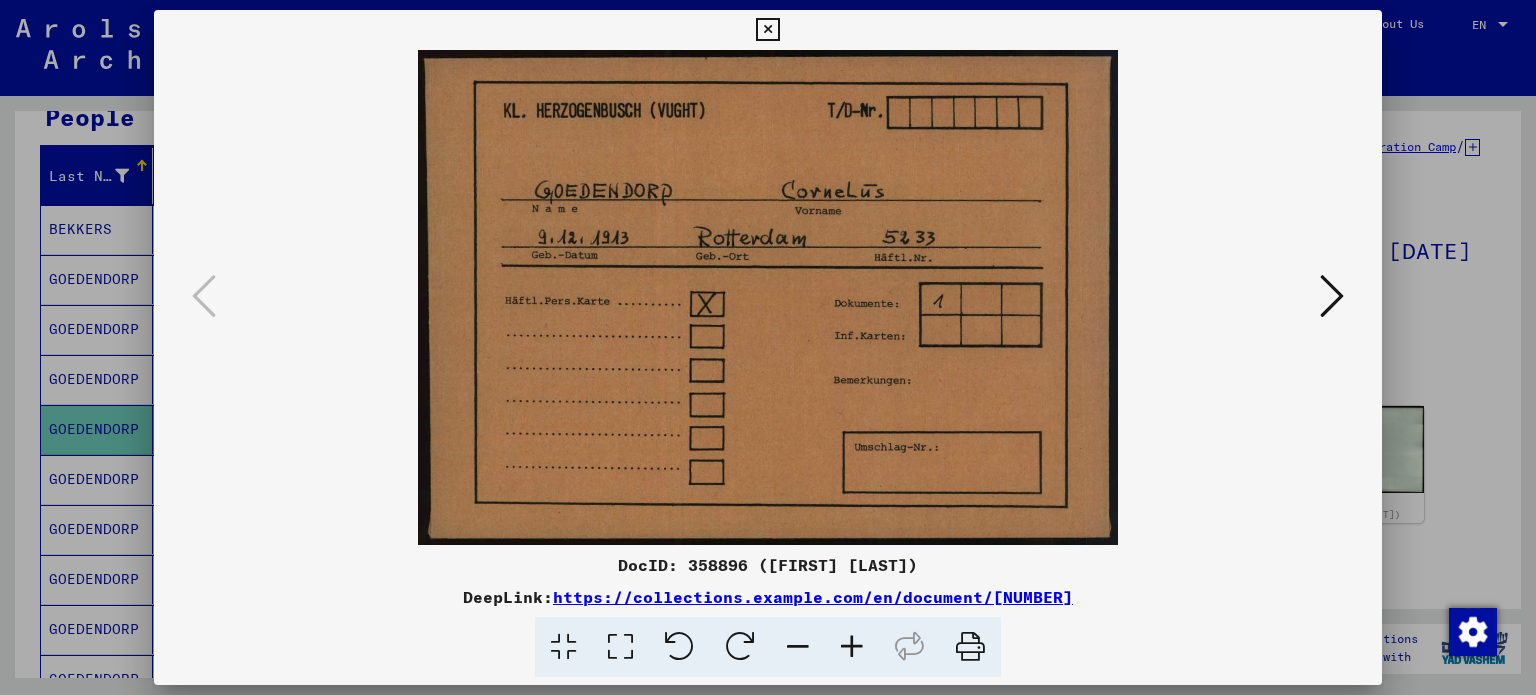 click at bounding box center [1332, 296] 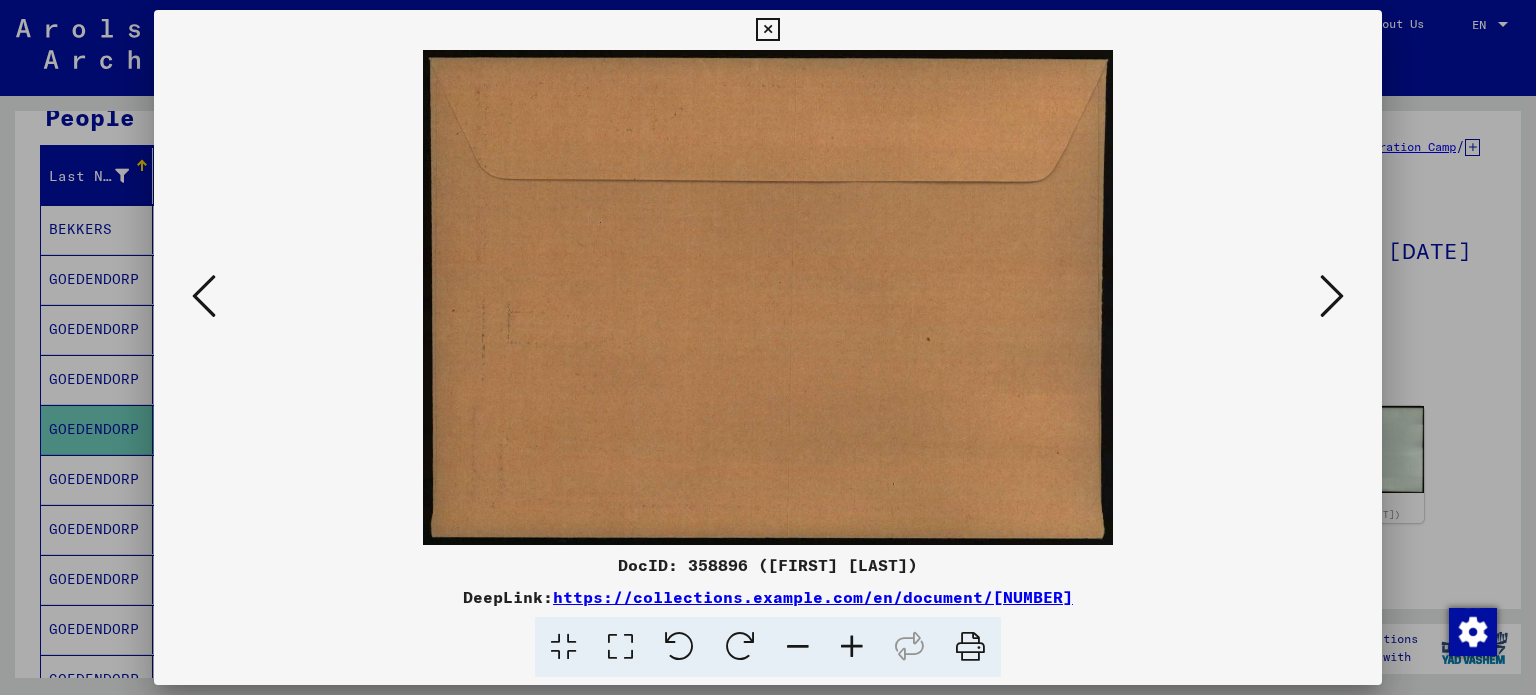 click at bounding box center (1332, 296) 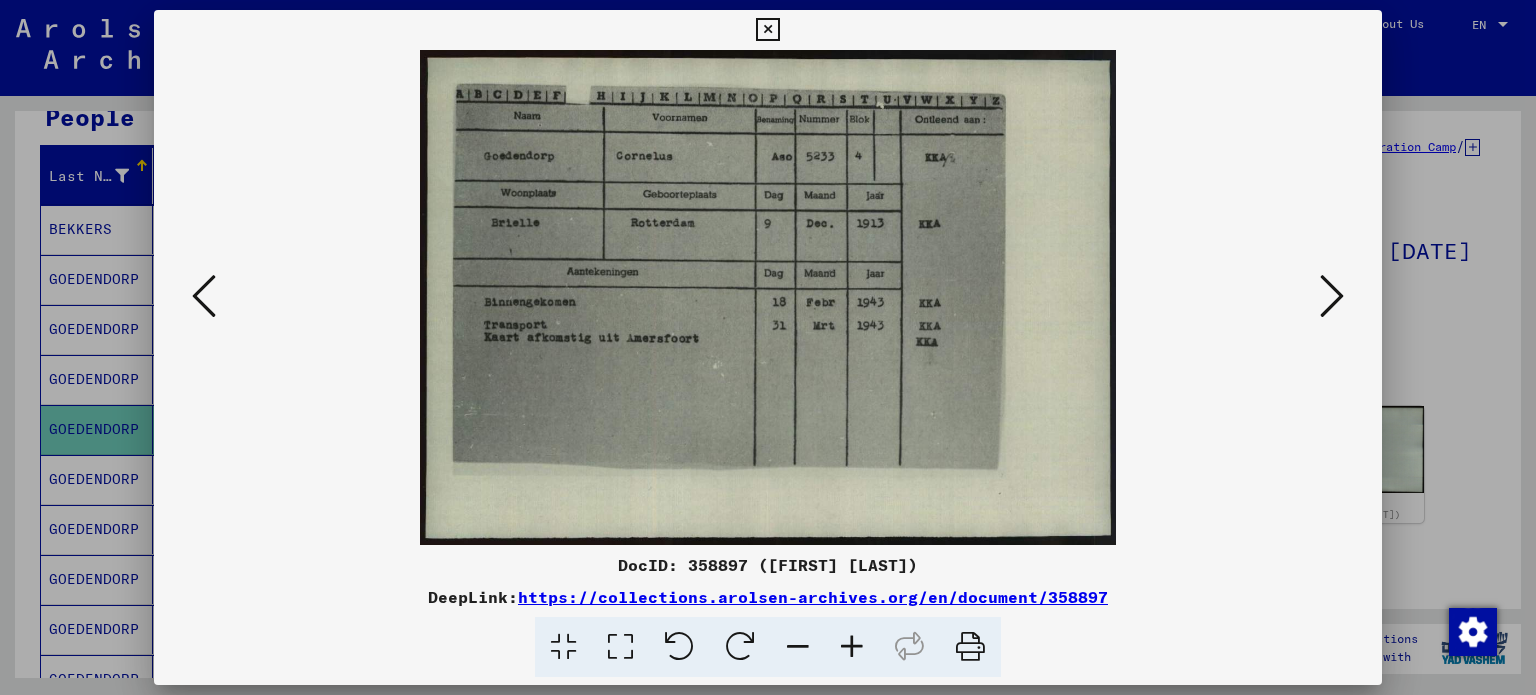 click at bounding box center [1332, 296] 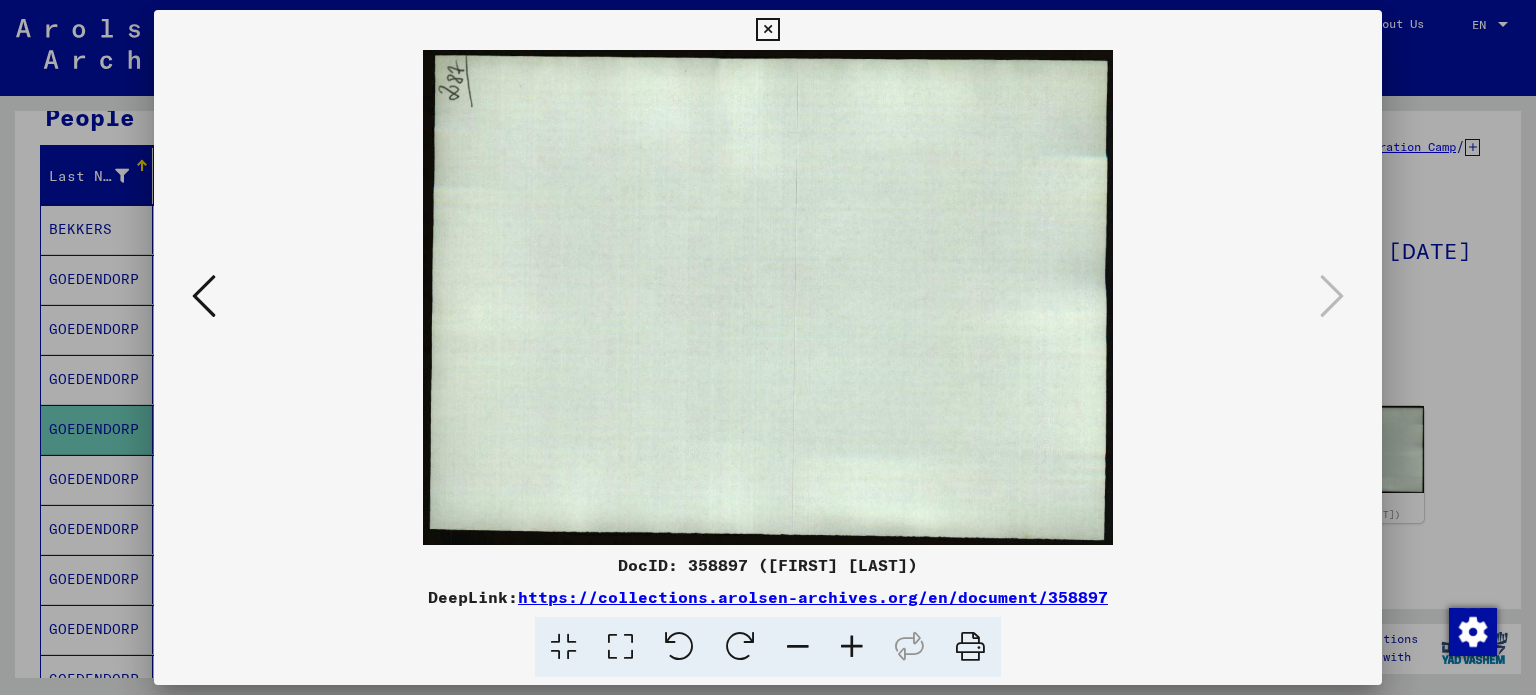 click at bounding box center (204, 296) 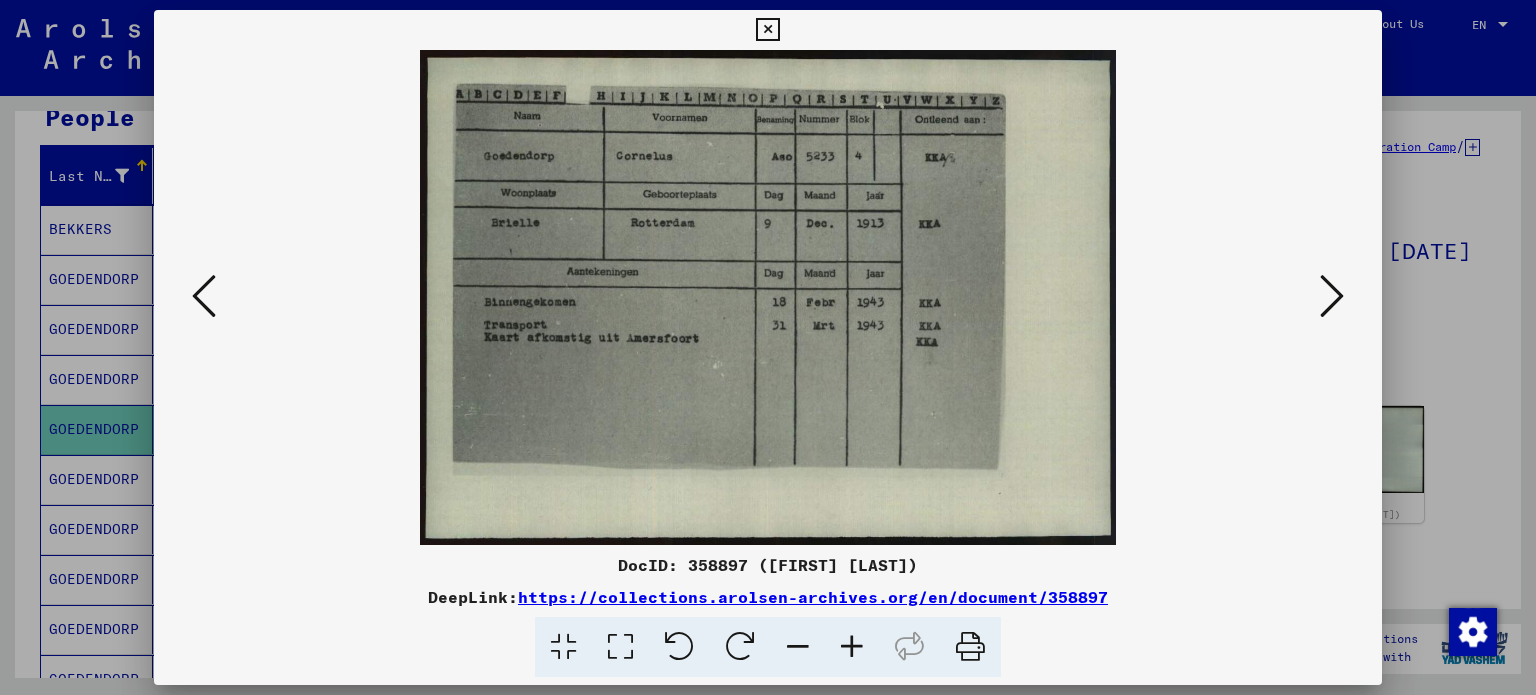 click at bounding box center [204, 296] 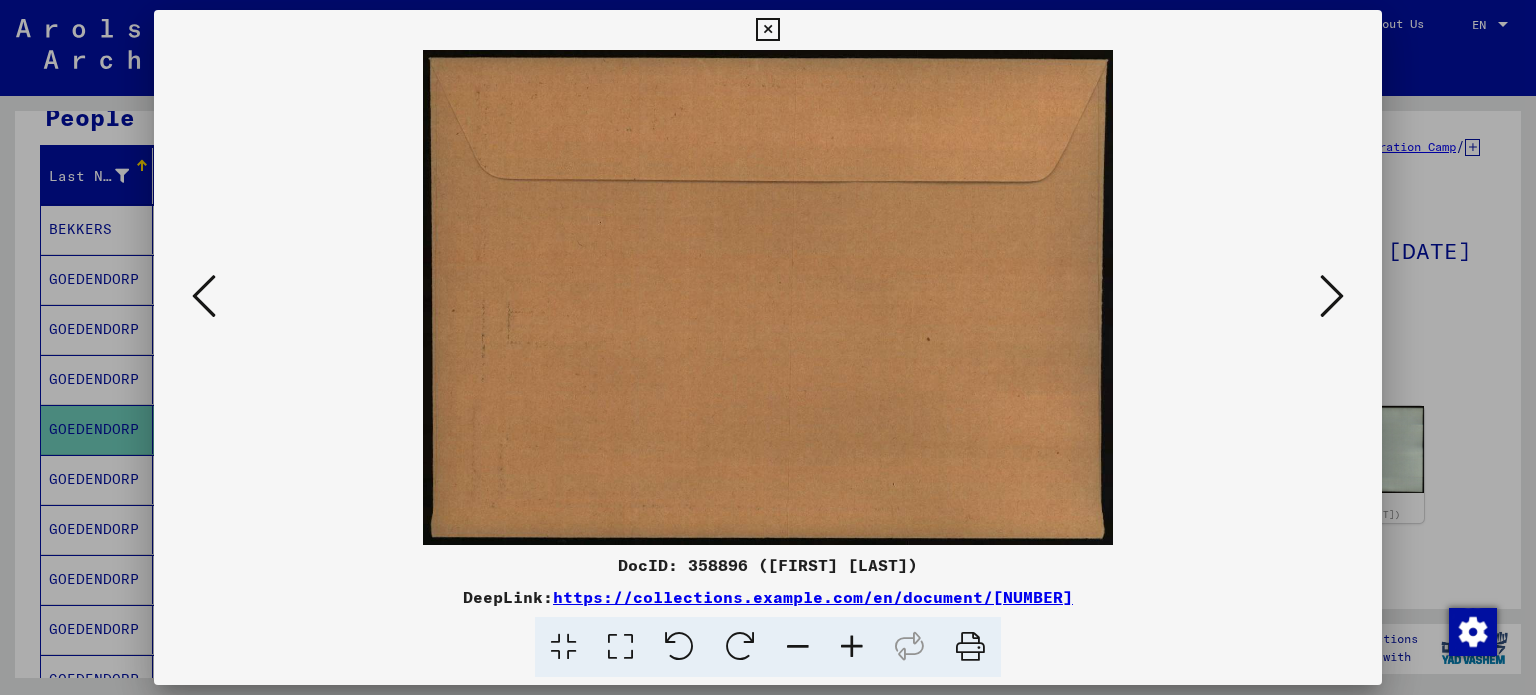 click at bounding box center (204, 296) 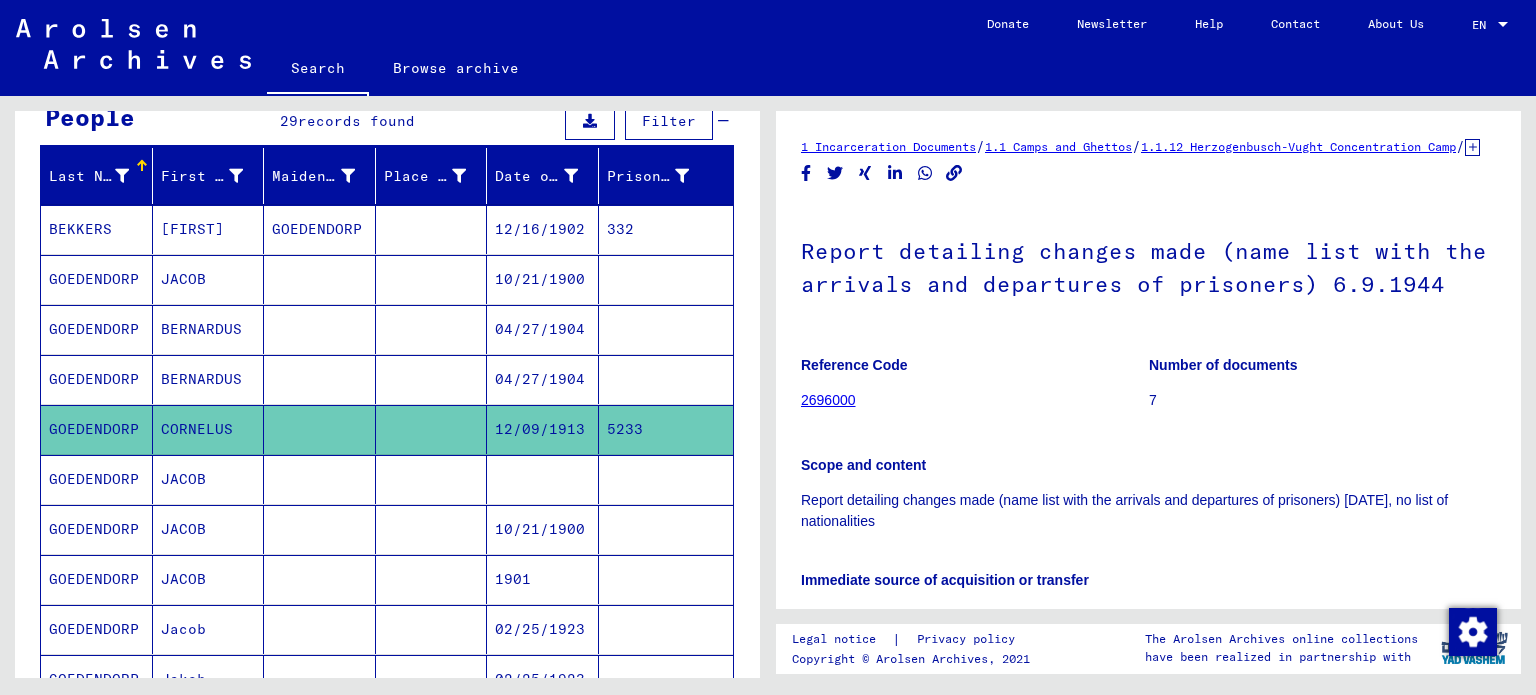 scroll, scrollTop: 0, scrollLeft: 0, axis: both 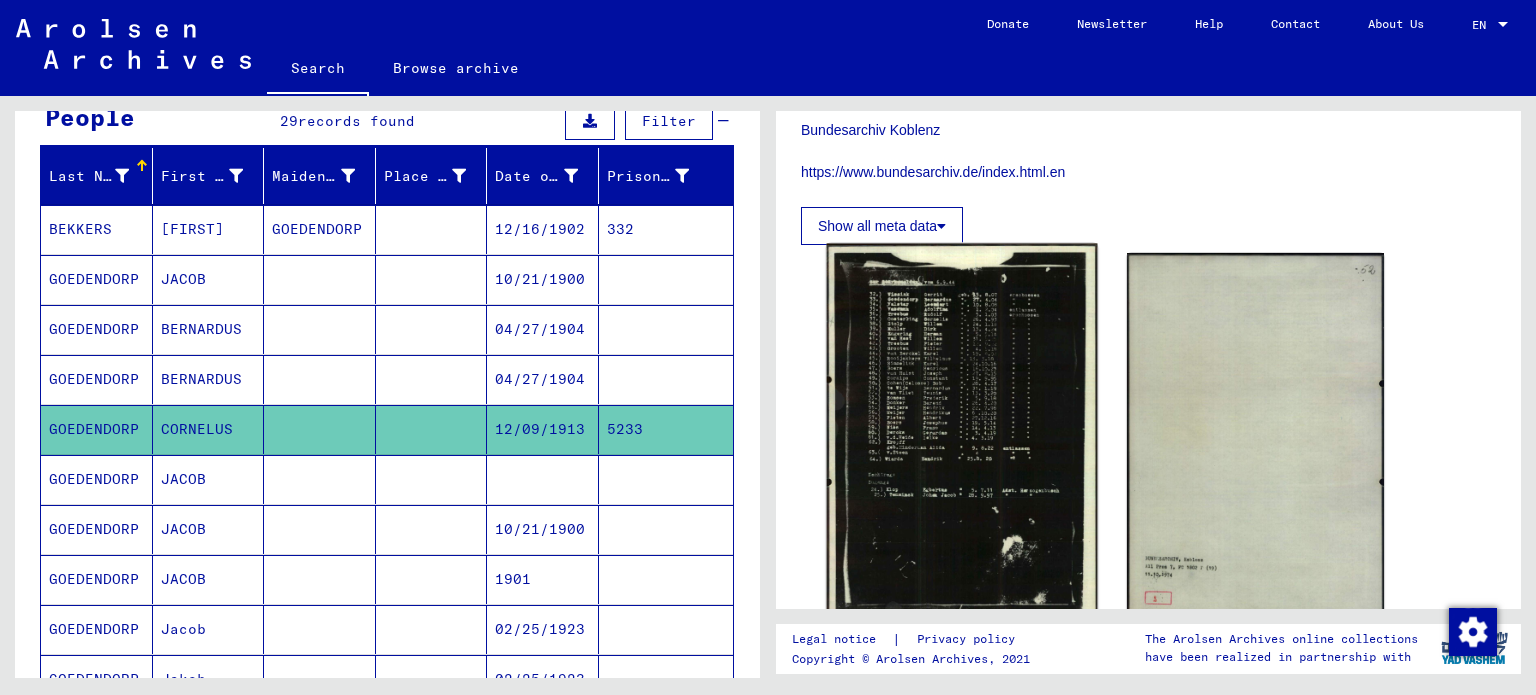click 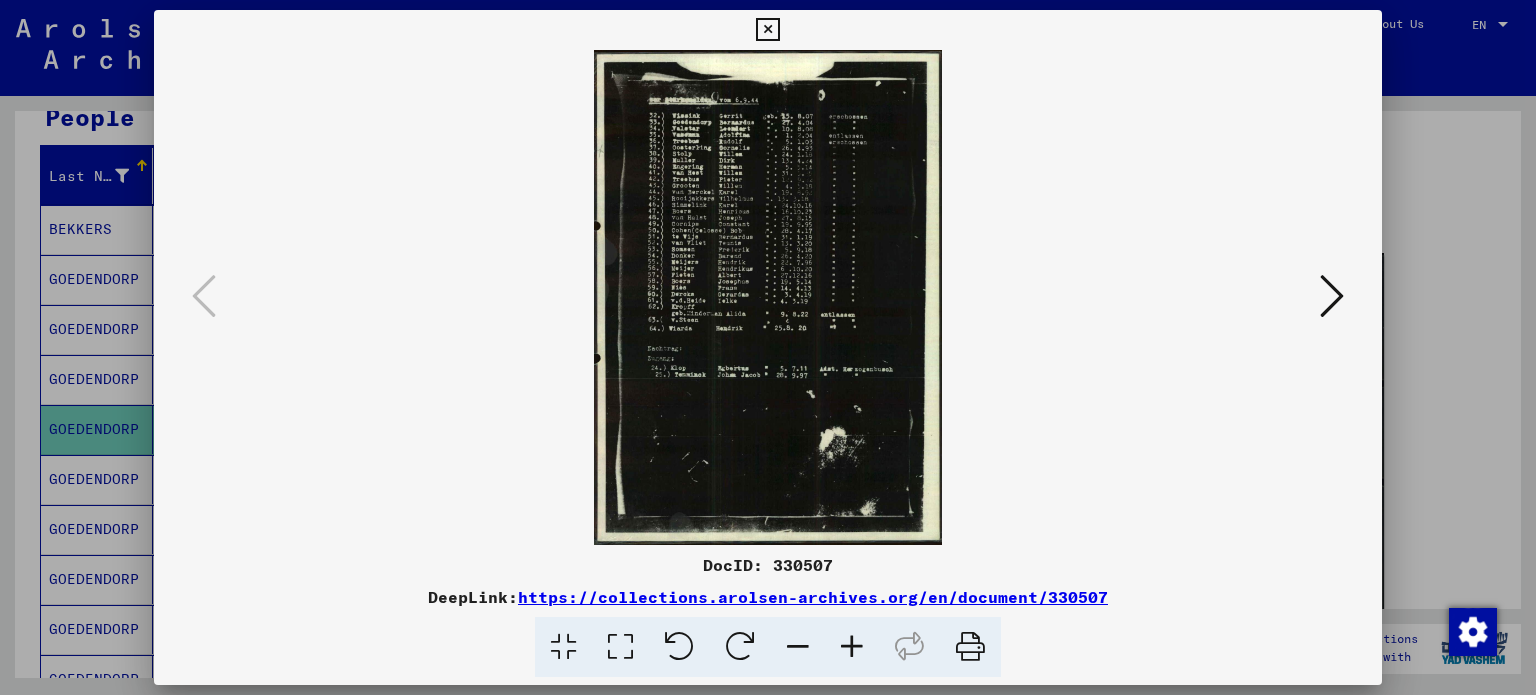 scroll, scrollTop: 0, scrollLeft: 0, axis: both 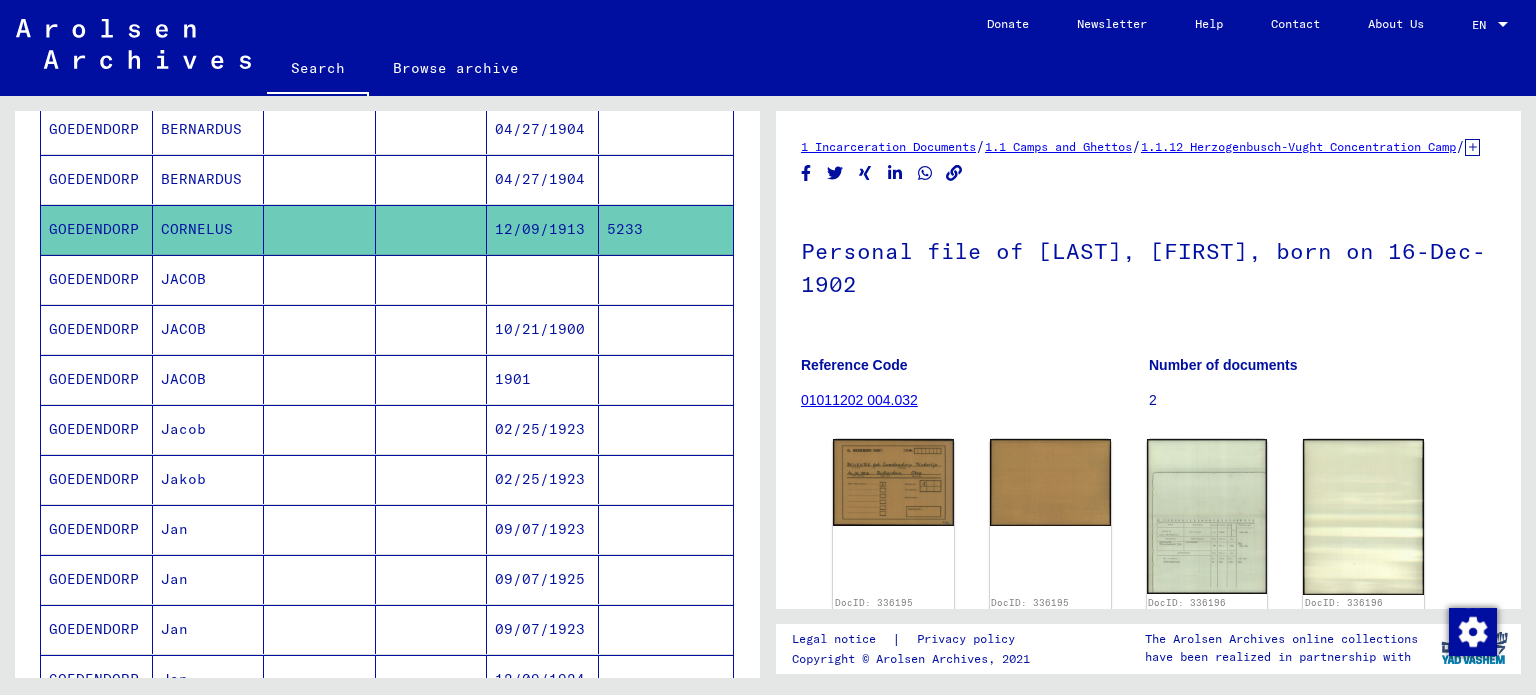 click on "JACOB" at bounding box center [209, 329] 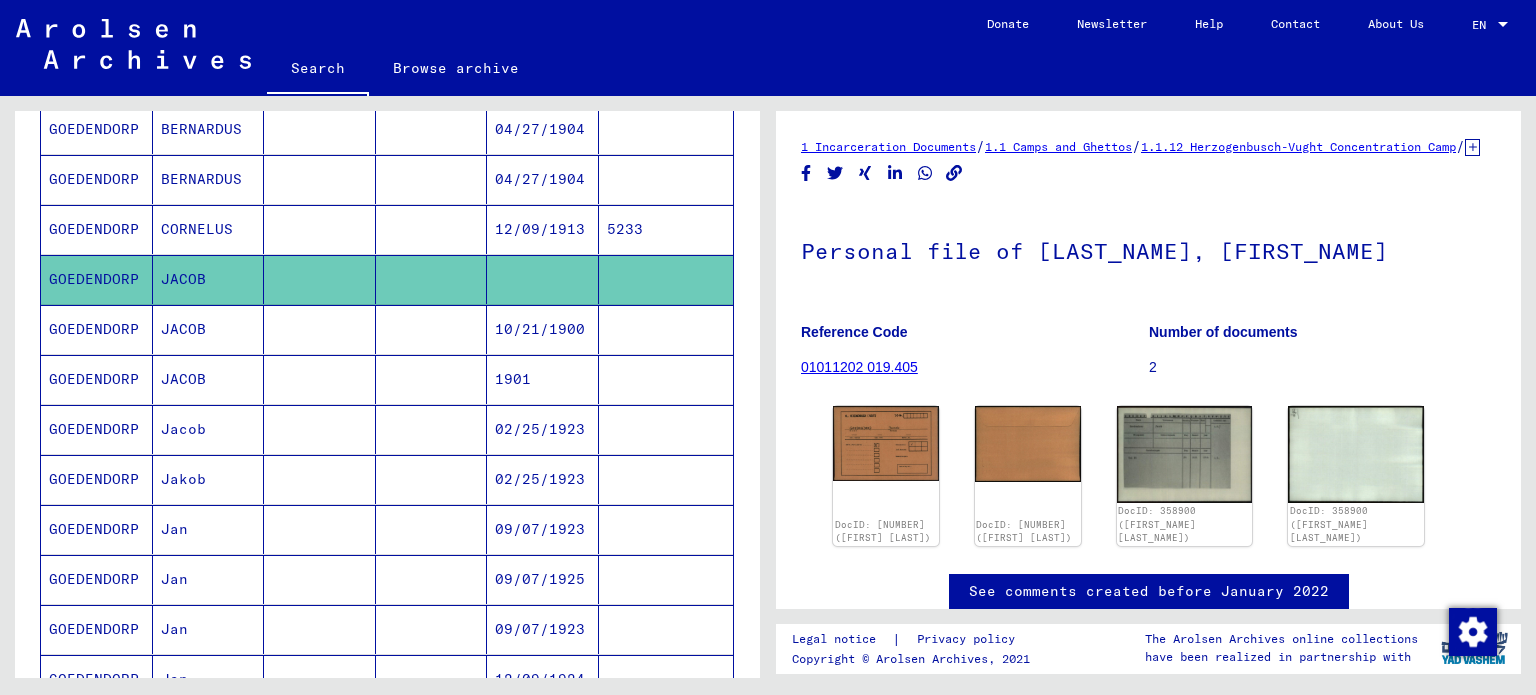 scroll, scrollTop: 0, scrollLeft: 0, axis: both 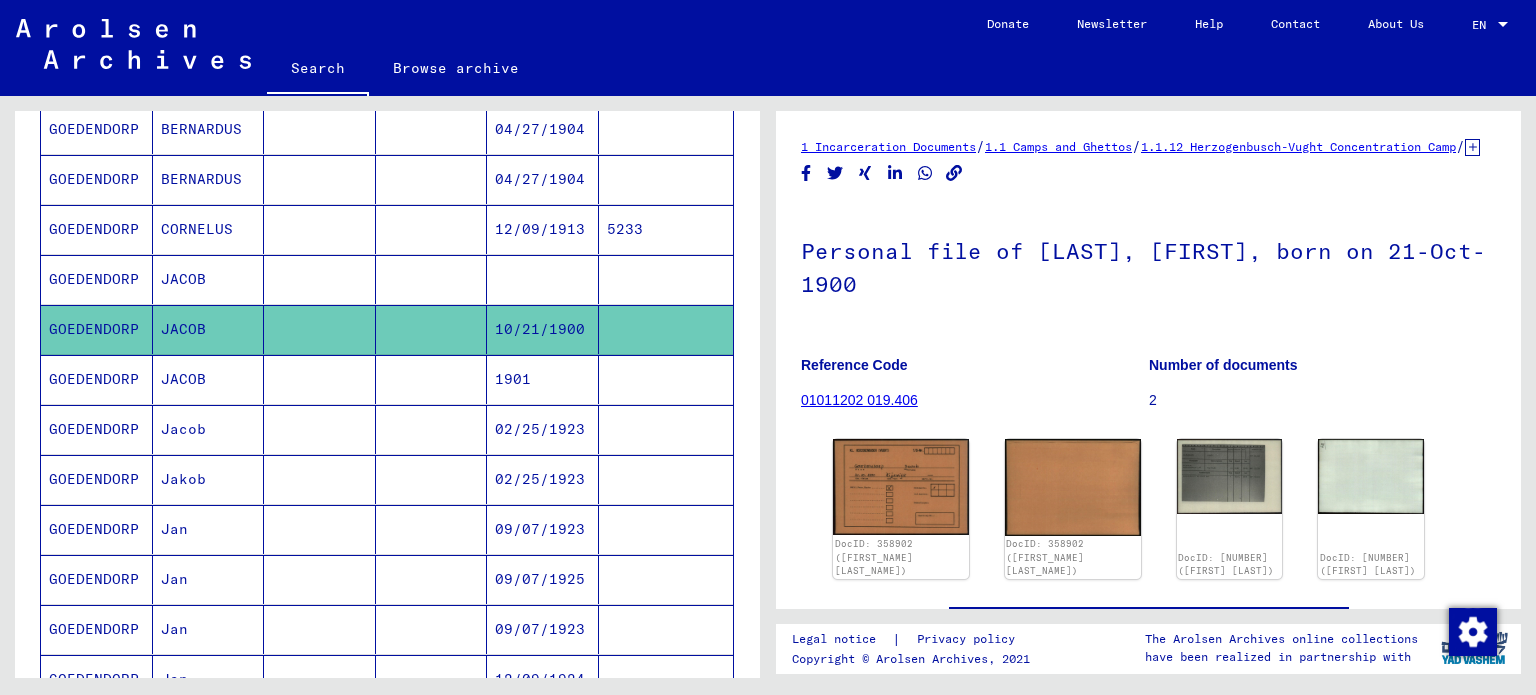 click on "JACOB" at bounding box center (209, 429) 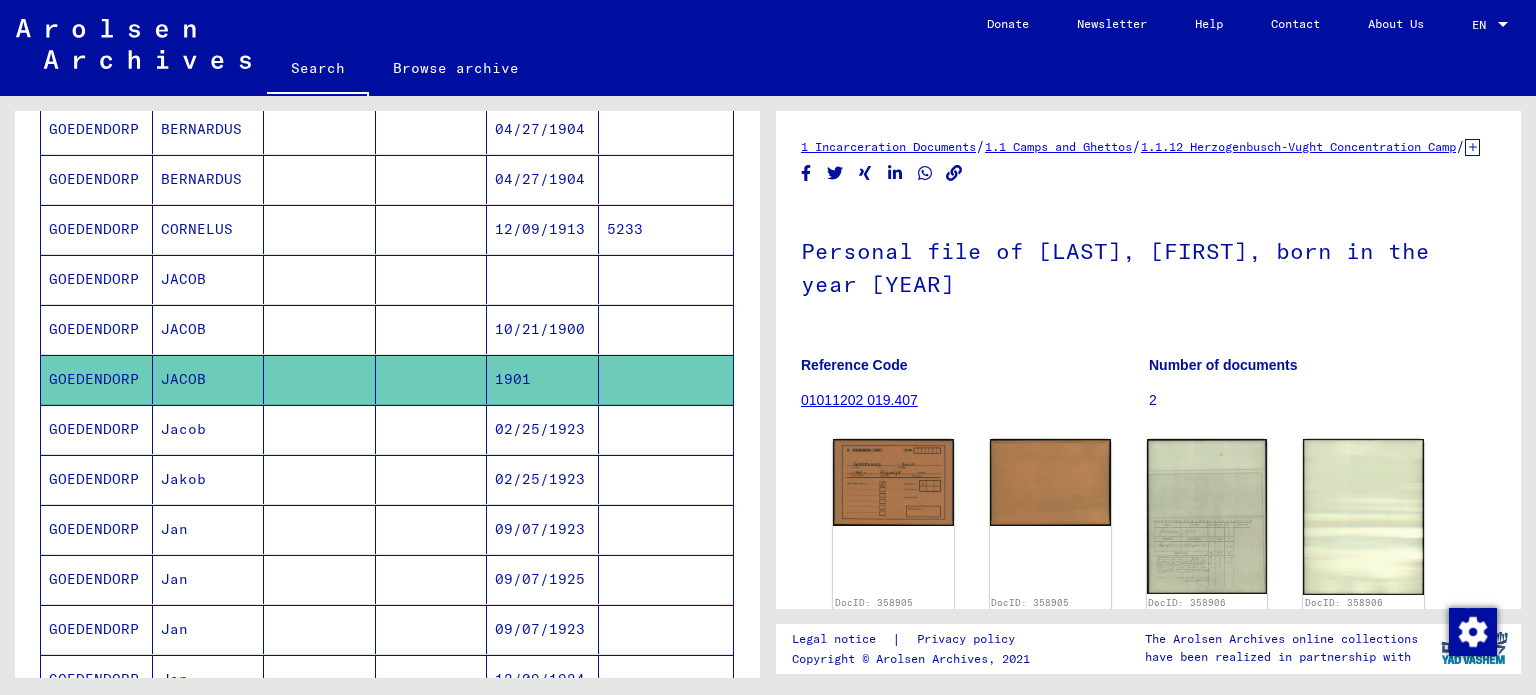 scroll, scrollTop: 0, scrollLeft: 0, axis: both 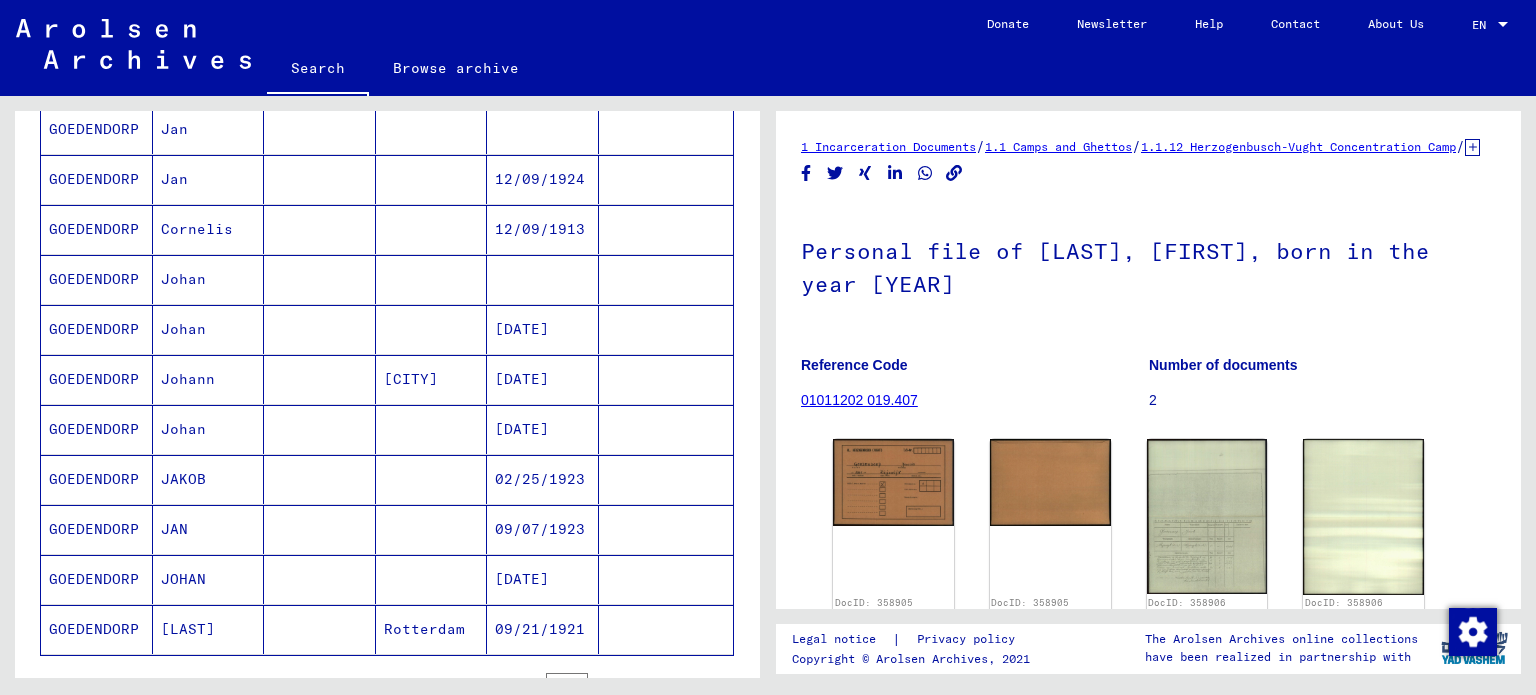 click on "[LAST]" 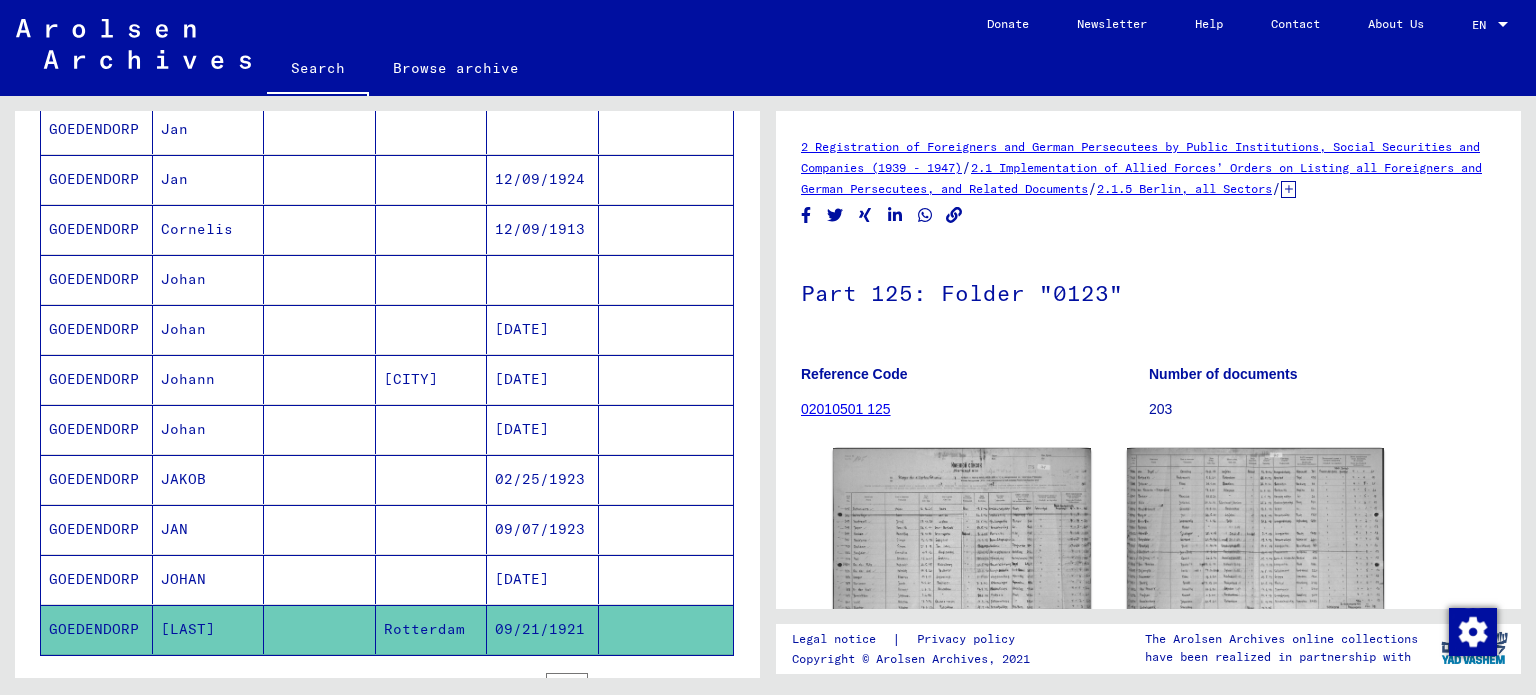 scroll, scrollTop: 0, scrollLeft: 0, axis: both 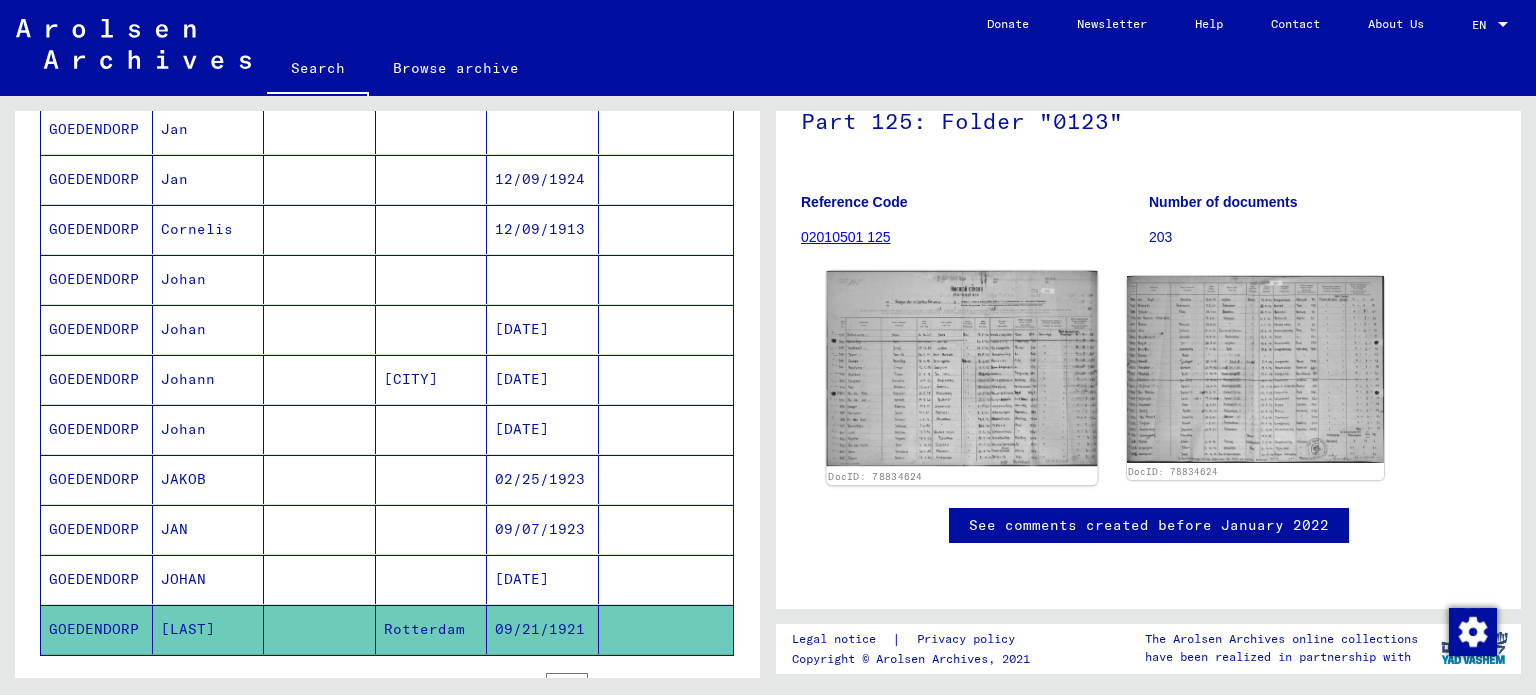 click 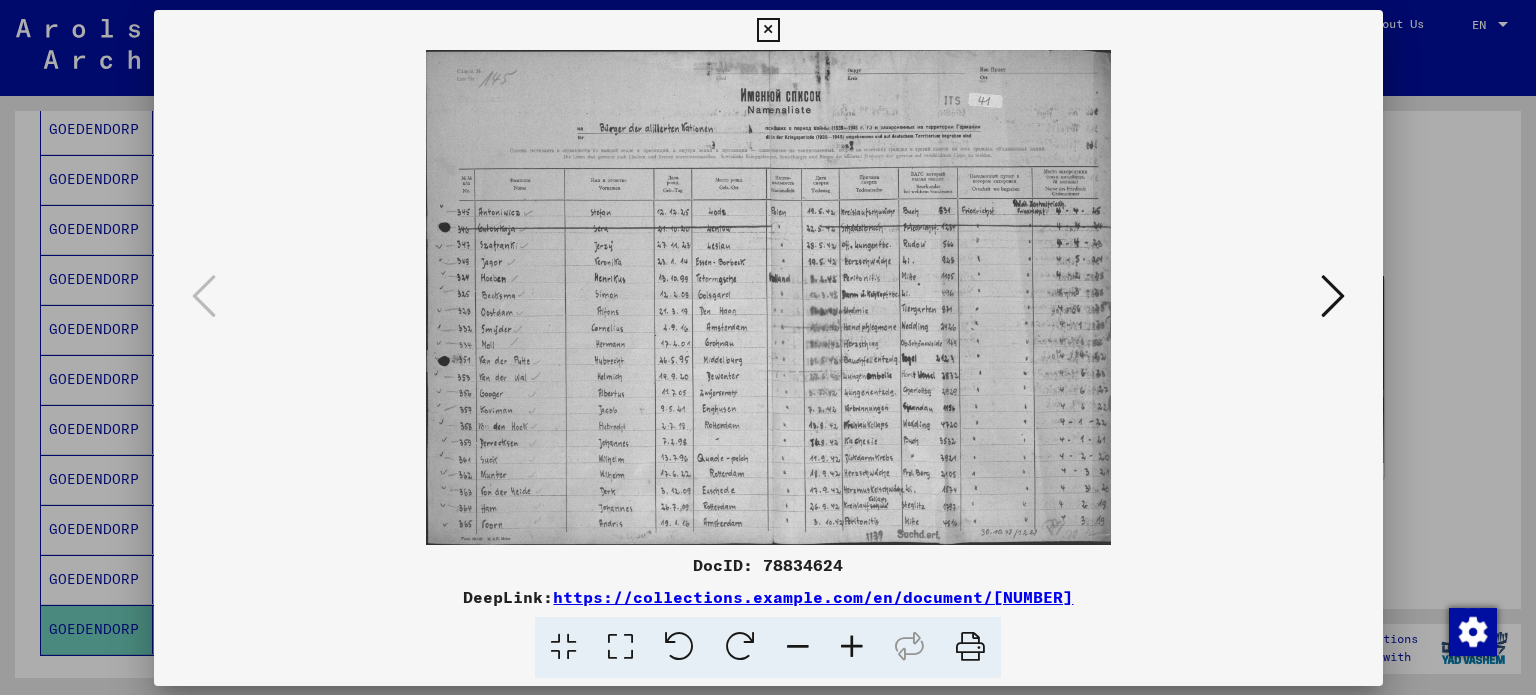 click at bounding box center [768, 297] 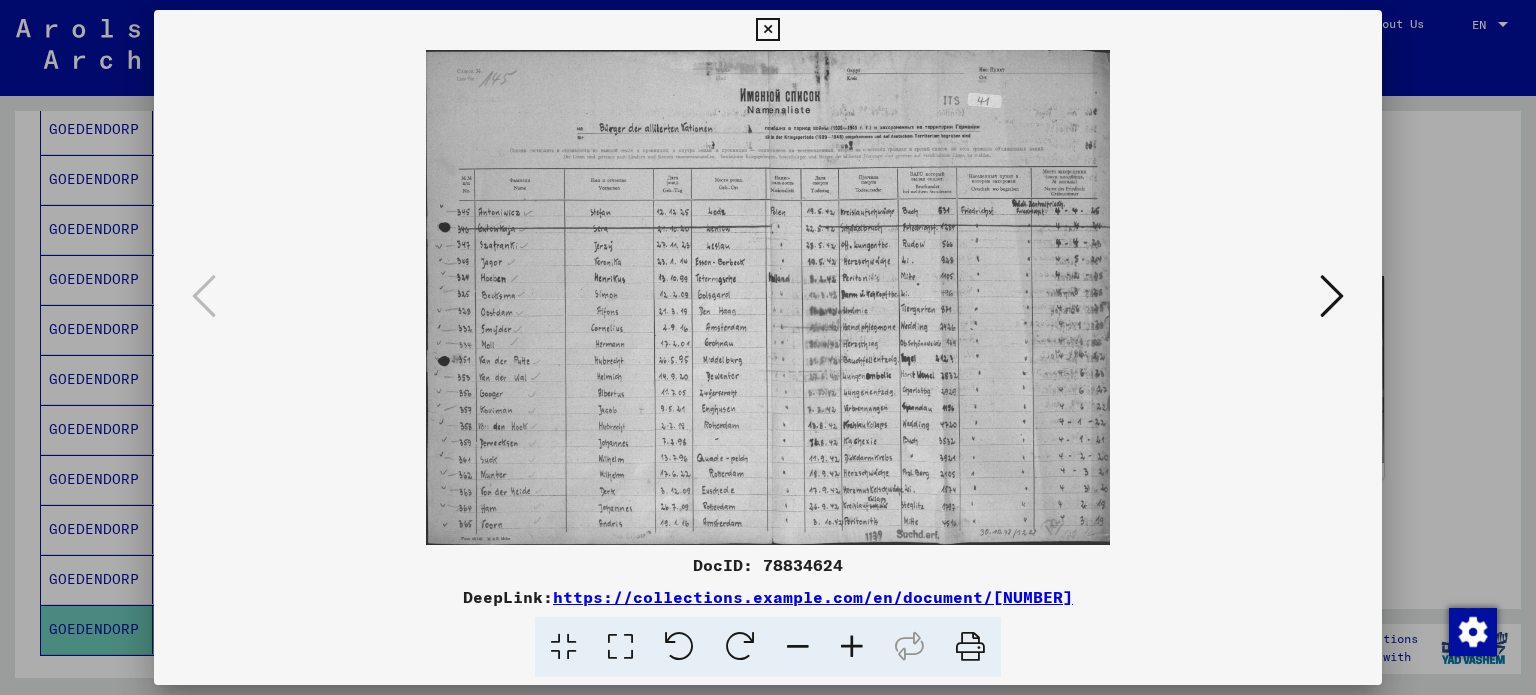 click at bounding box center (1332, 296) 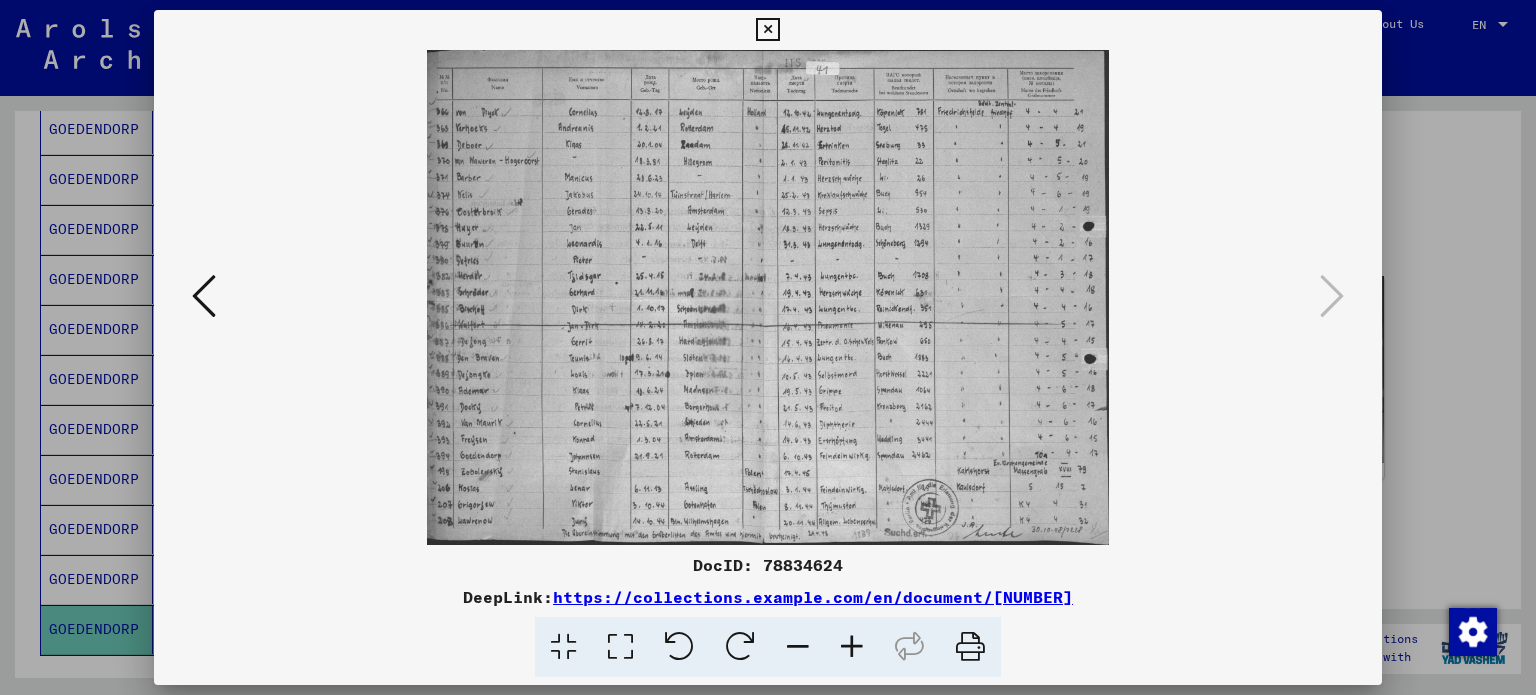click at bounding box center [204, 296] 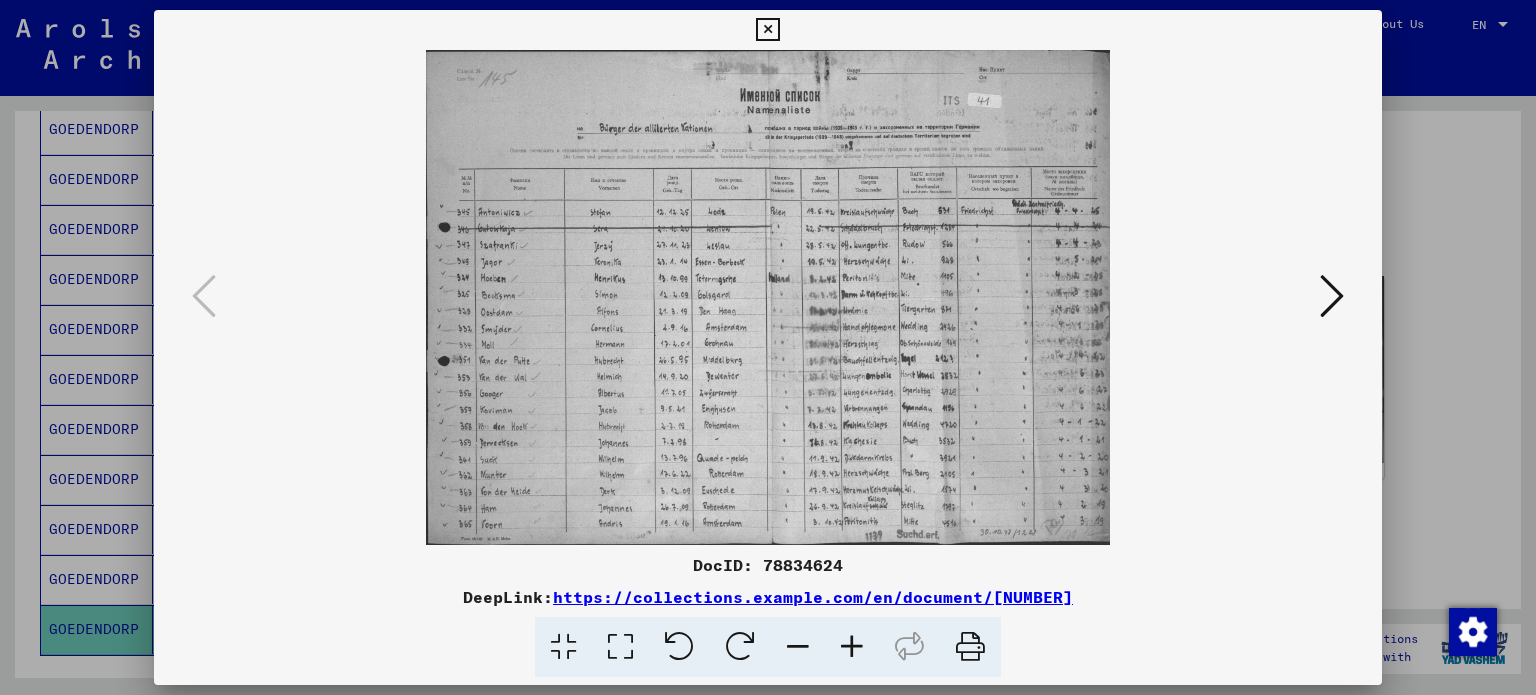 click at bounding box center [1332, 296] 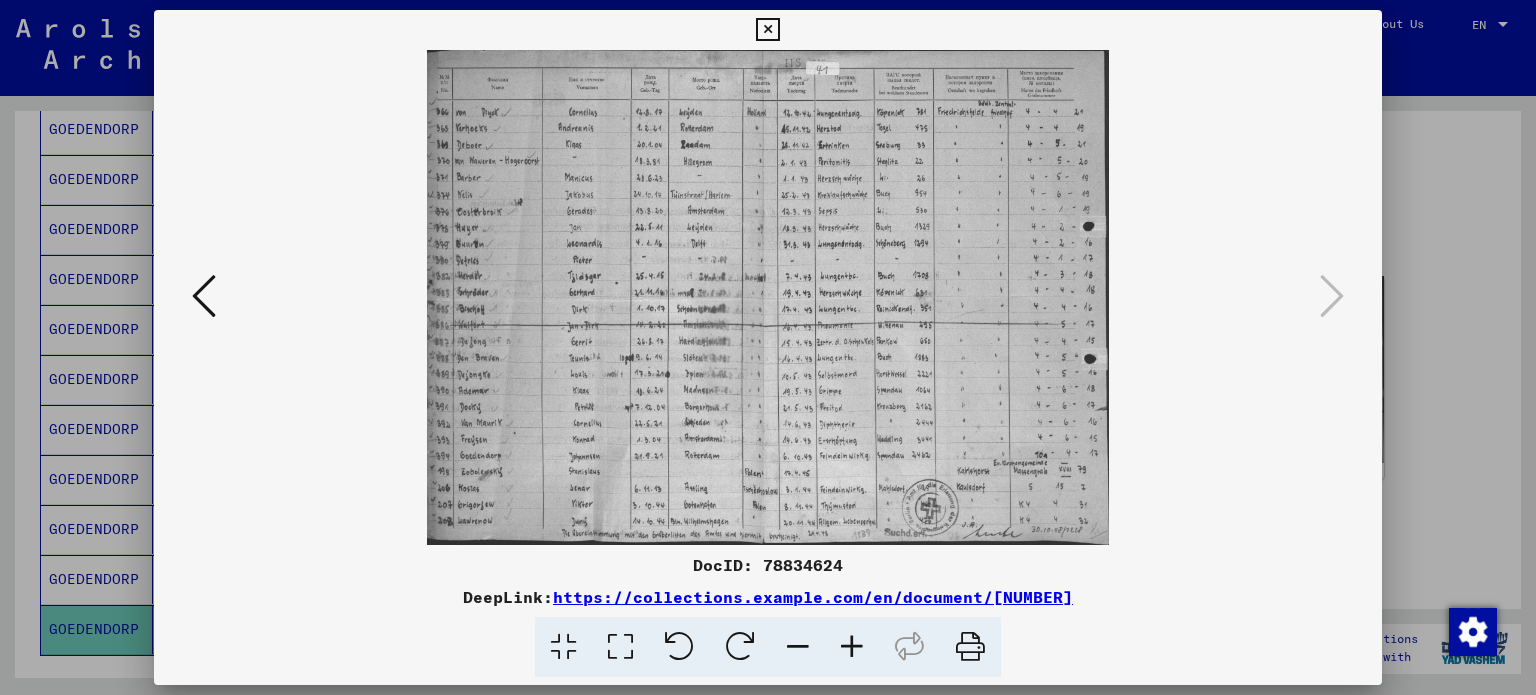 scroll, scrollTop: 0, scrollLeft: 0, axis: both 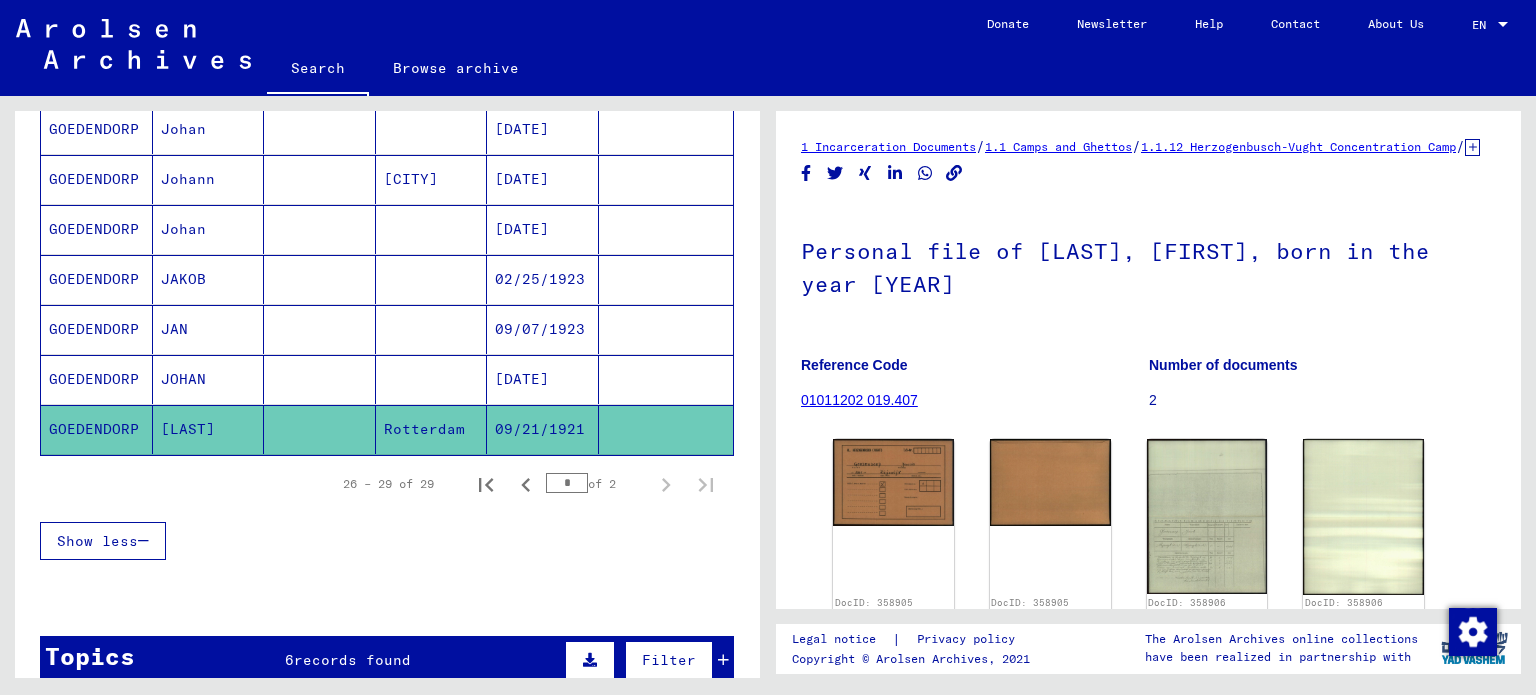 click at bounding box center [320, 429] 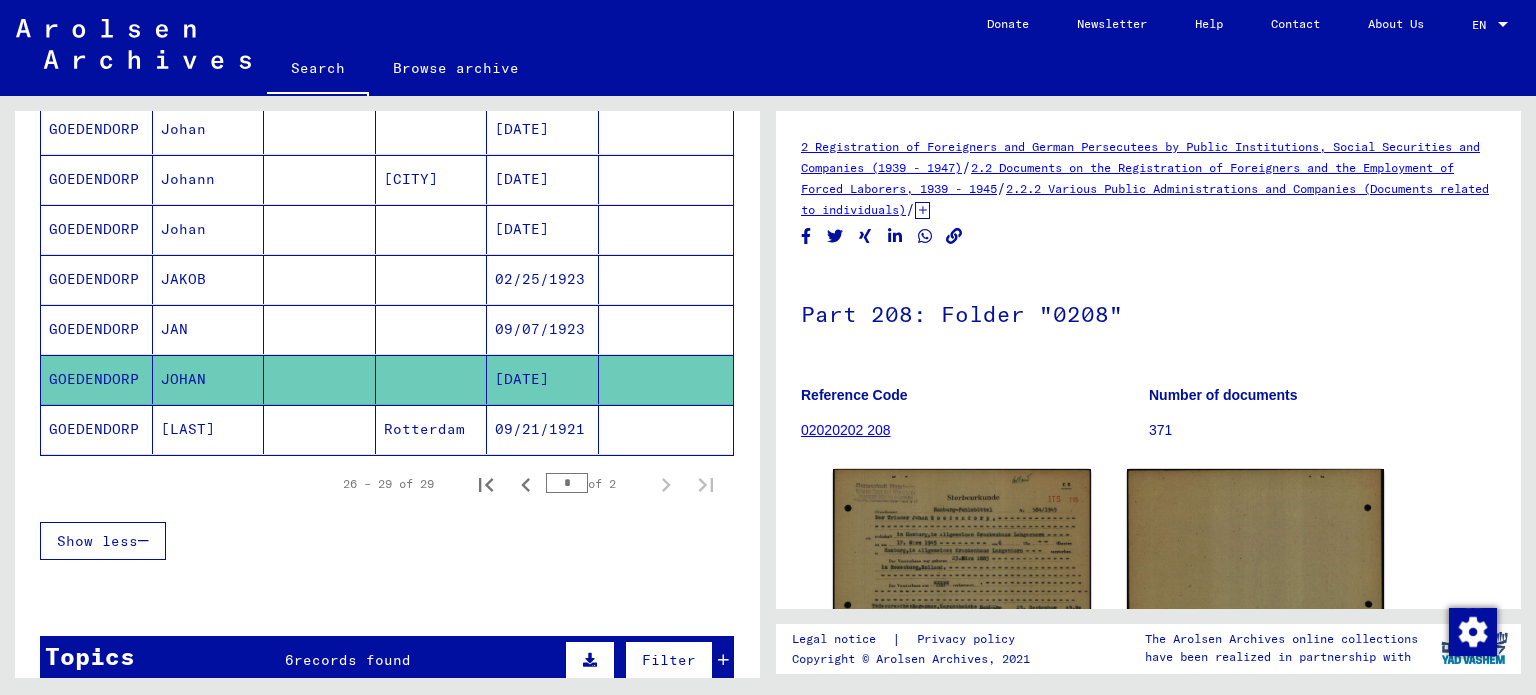 scroll, scrollTop: 0, scrollLeft: 0, axis: both 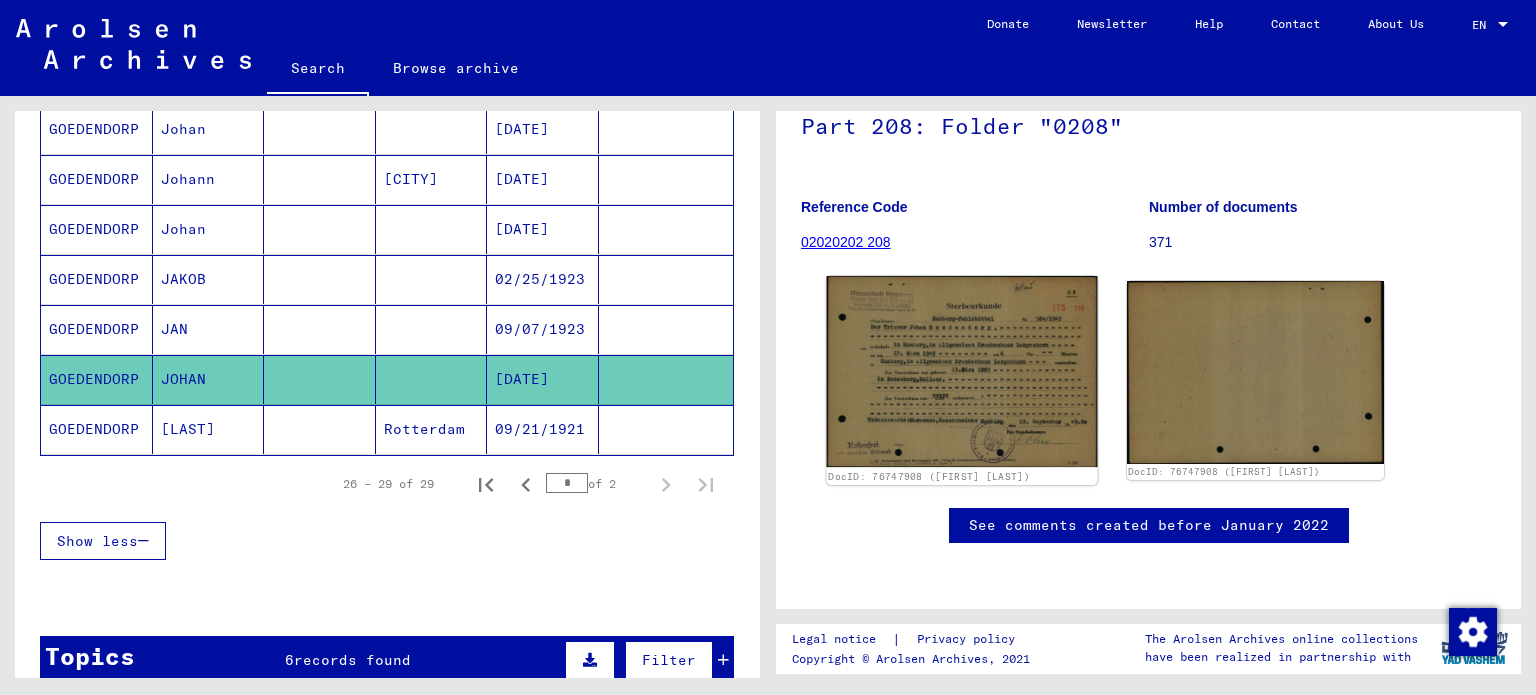 click 